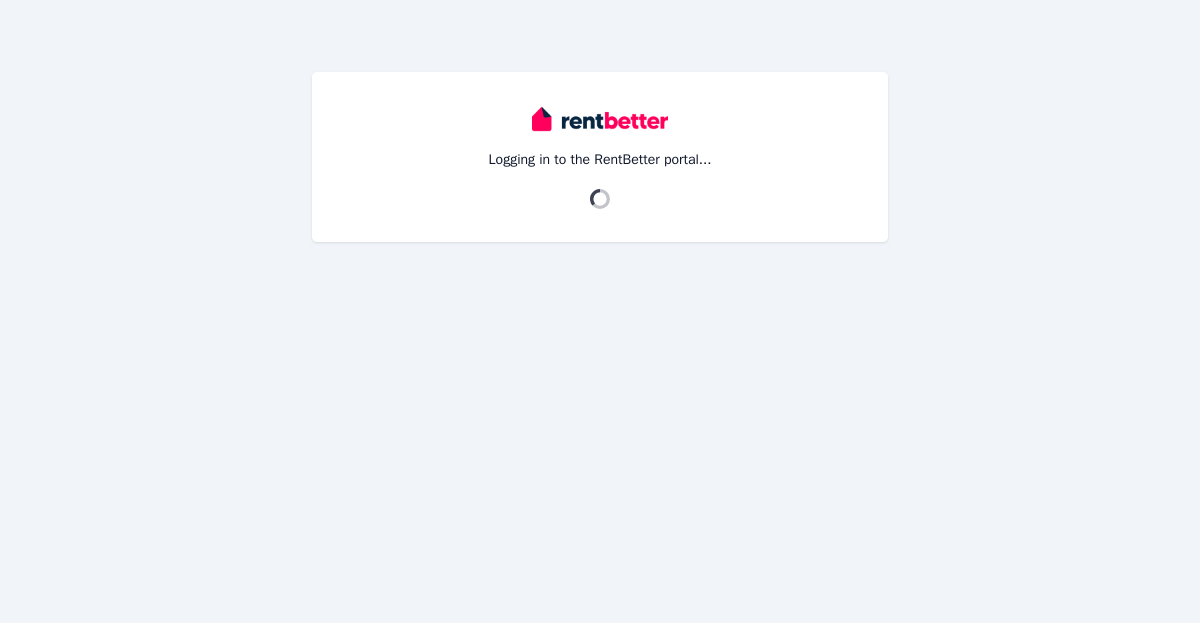 scroll, scrollTop: 0, scrollLeft: 0, axis: both 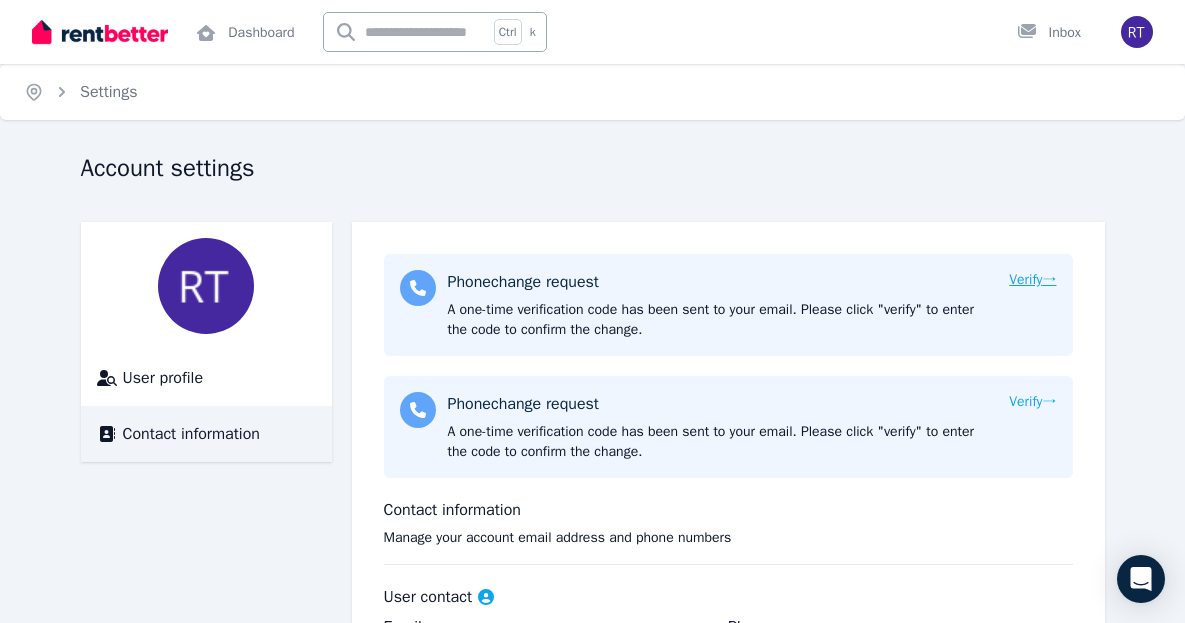 click on "→" at bounding box center [1050, 279] 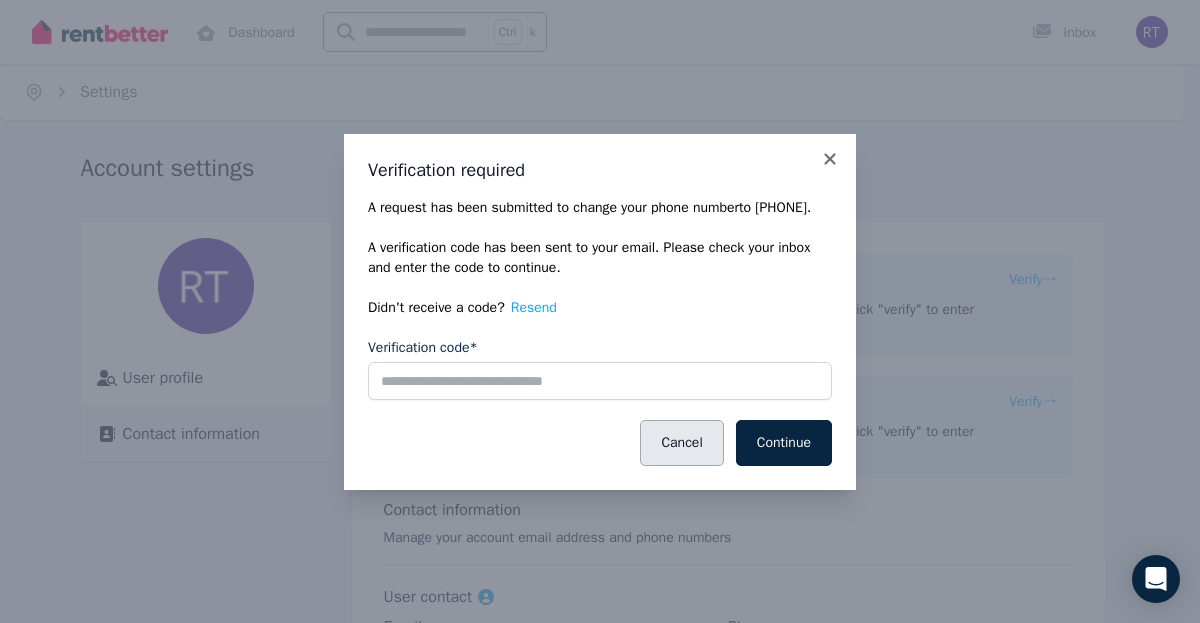 click on "Cancel" at bounding box center [681, 443] 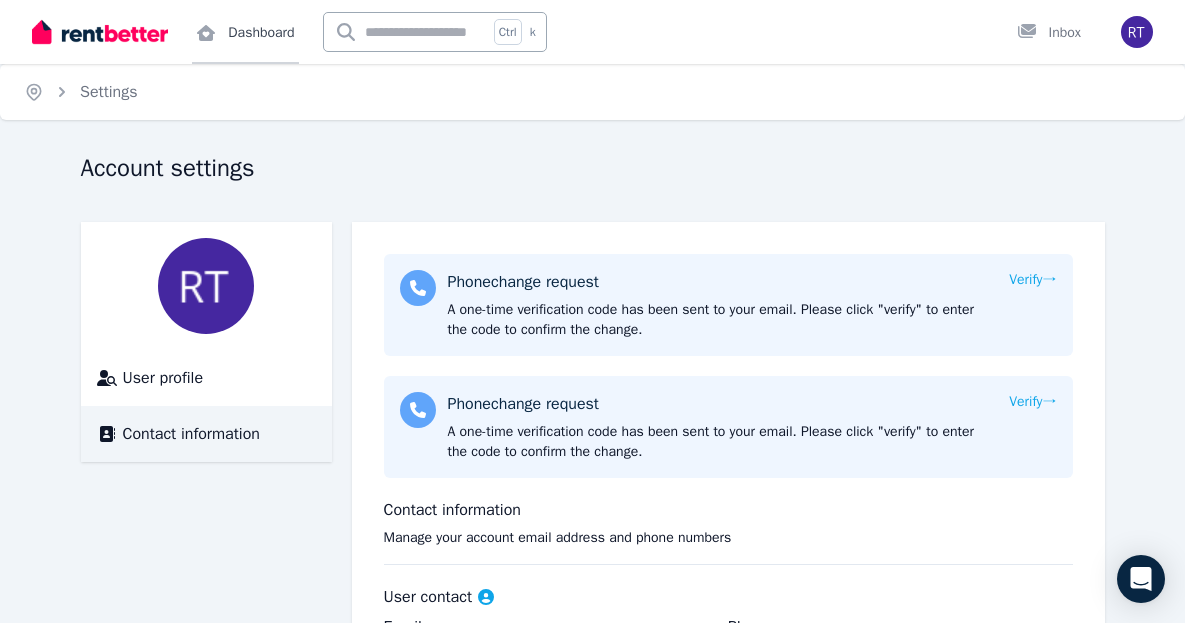 click on "Dashboard" at bounding box center [245, 32] 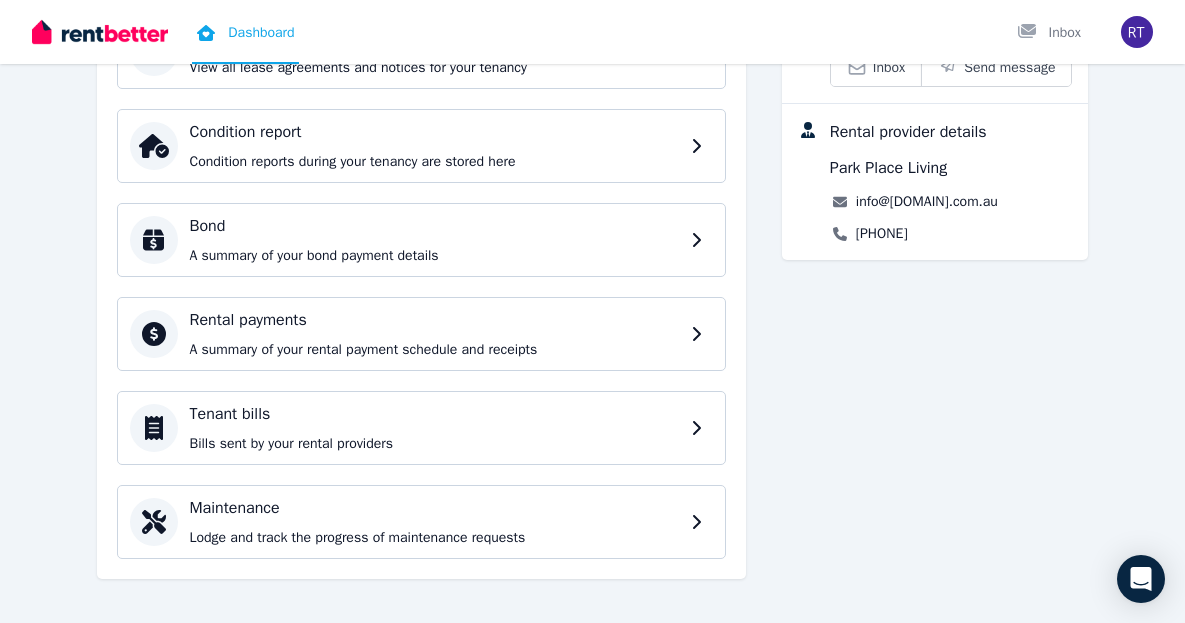 scroll, scrollTop: 358, scrollLeft: 0, axis: vertical 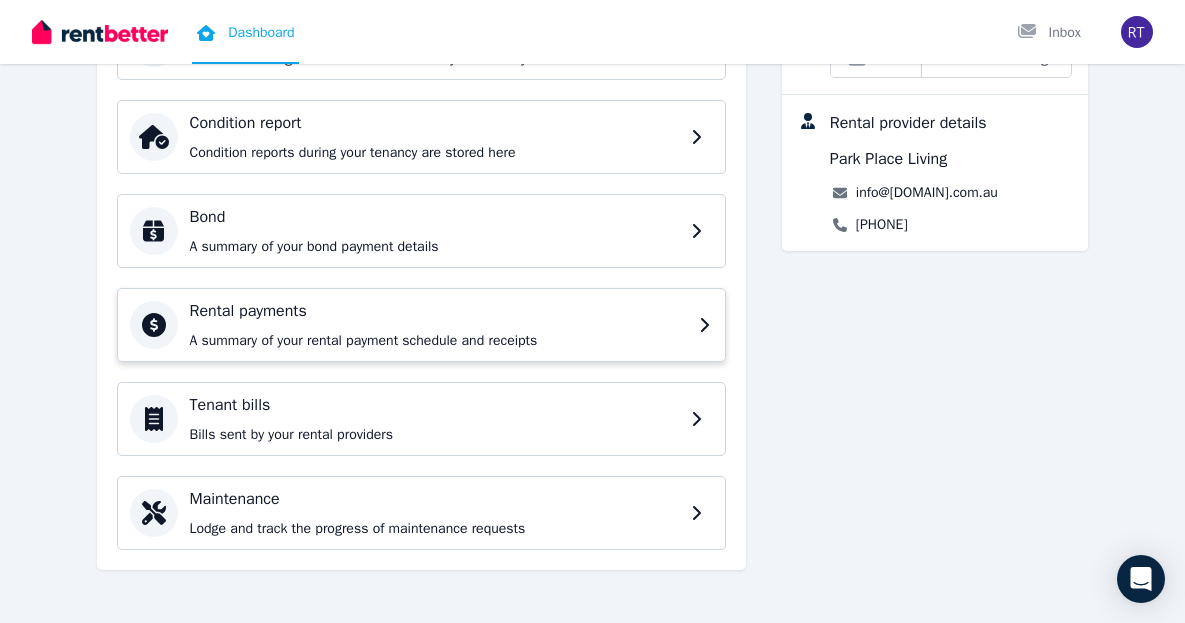 click on "Rental payments A summary of your rental payment schedule and receipts" at bounding box center (438, 325) 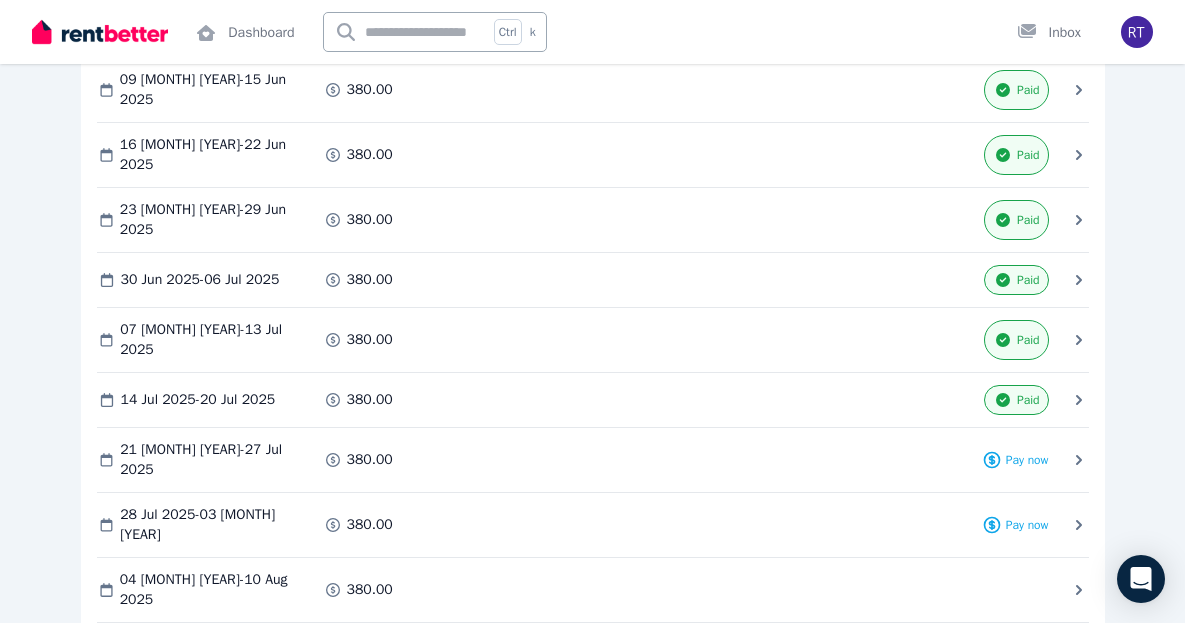 scroll, scrollTop: 1460, scrollLeft: 0, axis: vertical 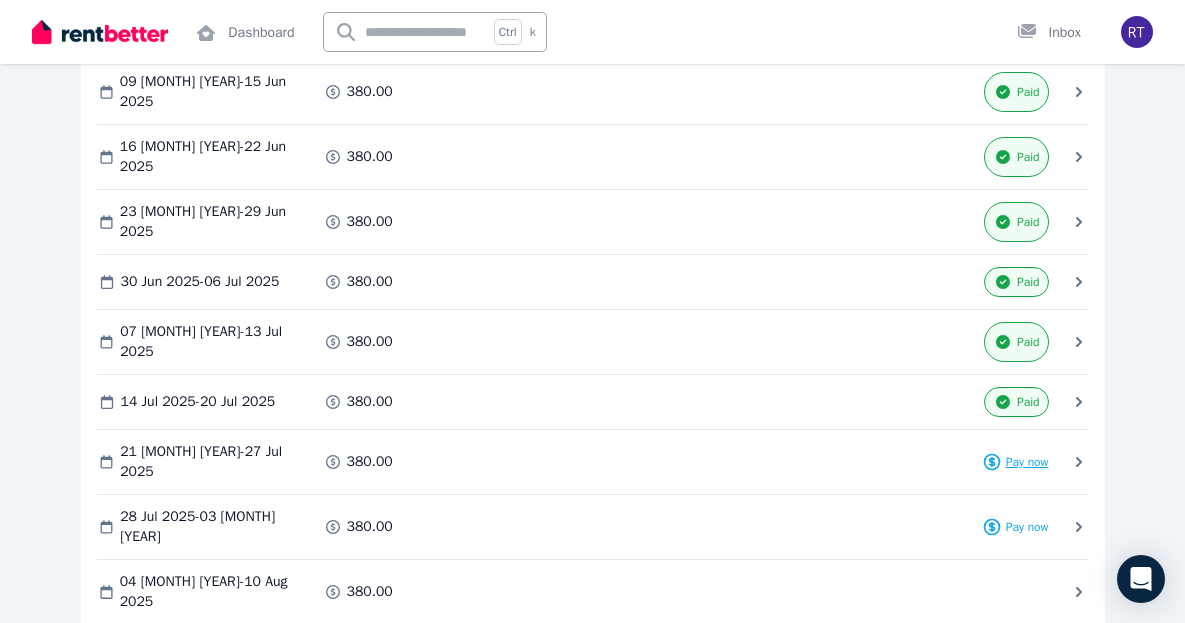 click on "Pay now" at bounding box center (1027, 462) 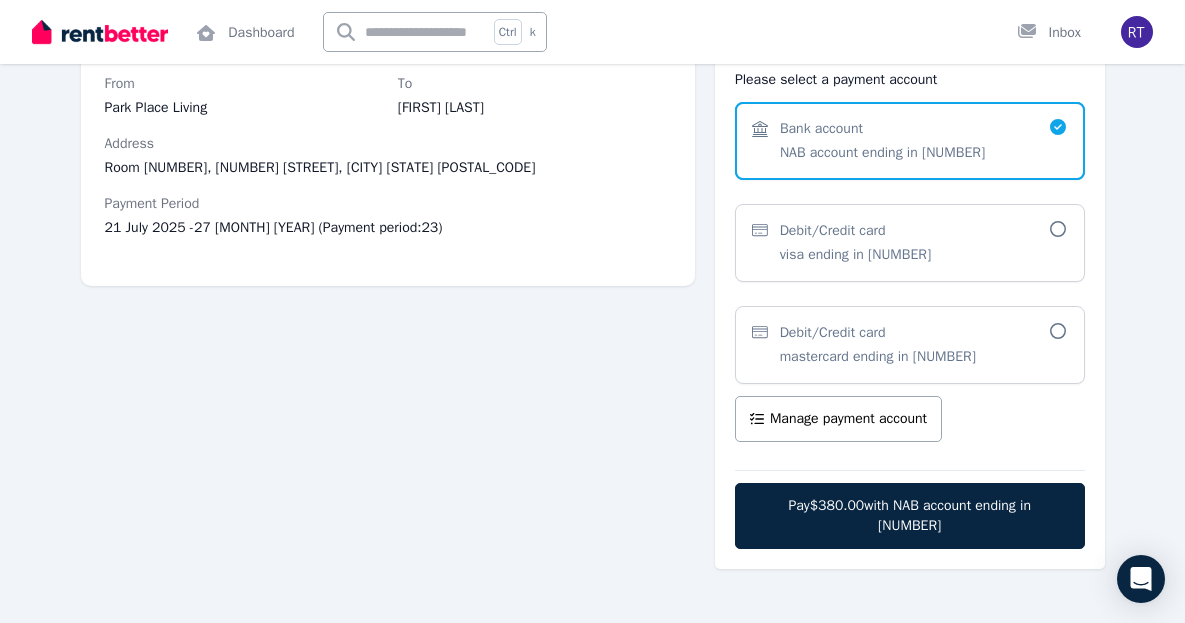 scroll, scrollTop: 209, scrollLeft: 0, axis: vertical 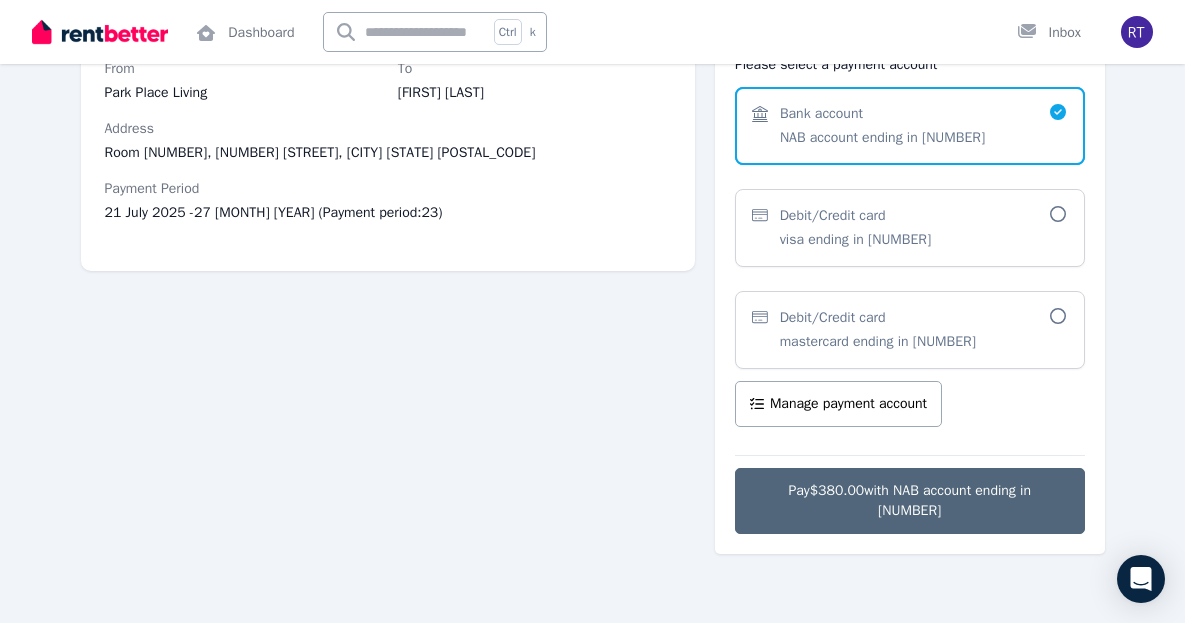 click on "Pay $380.00 with NAB account ending in [NUMBER]" at bounding box center [910, 501] 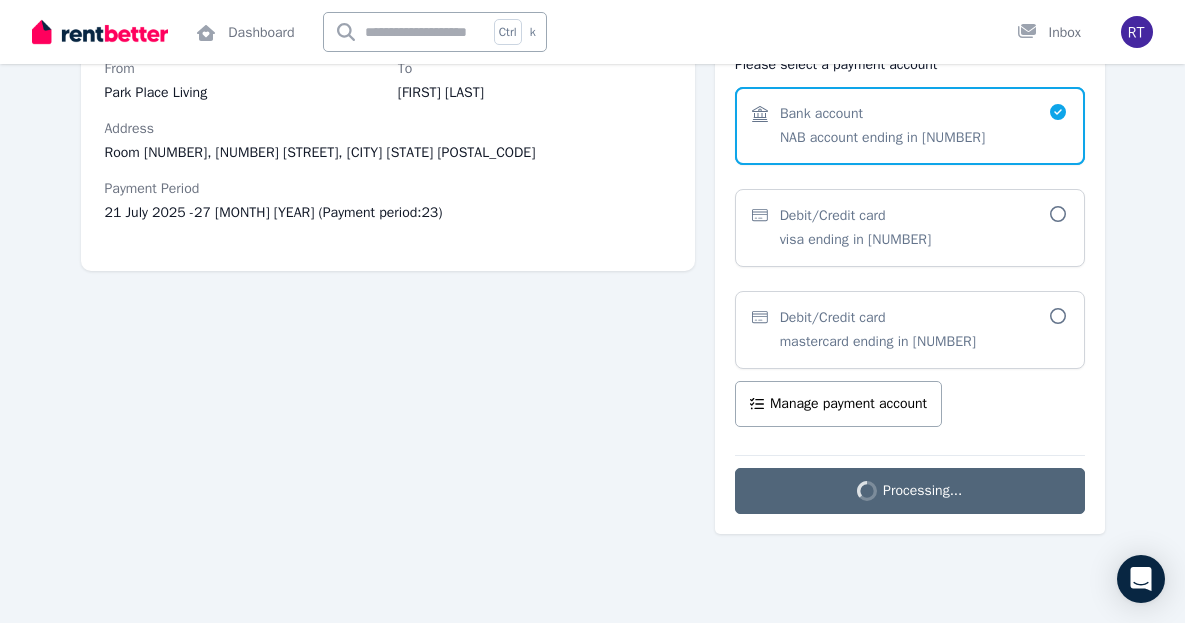 scroll, scrollTop: 0, scrollLeft: 0, axis: both 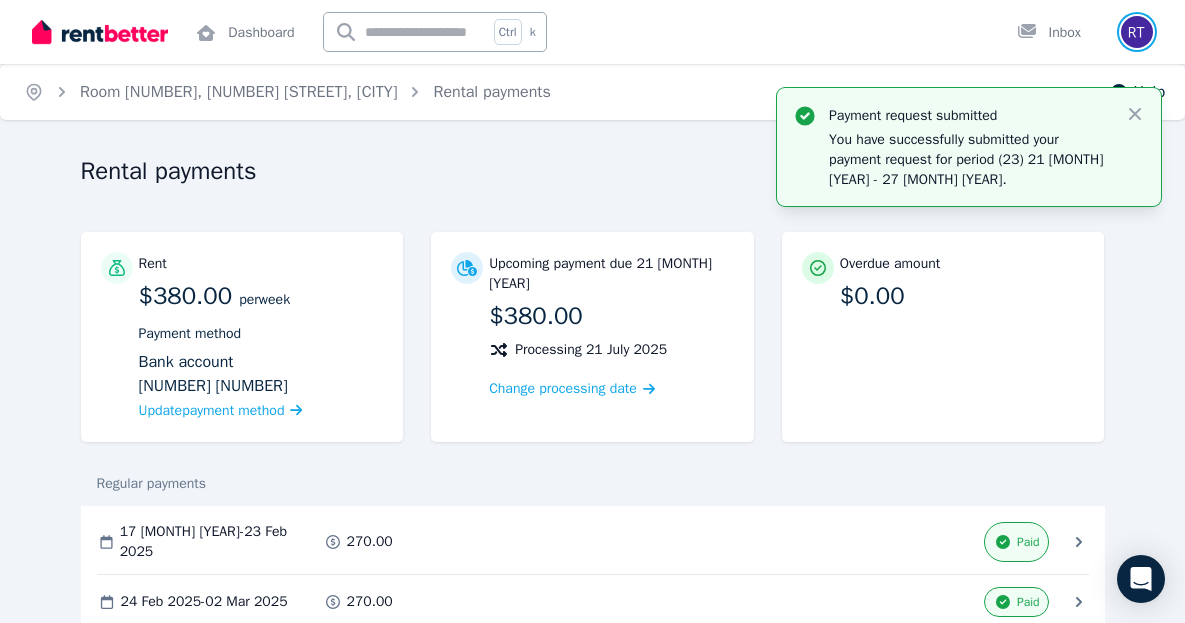 click at bounding box center (1137, 32) 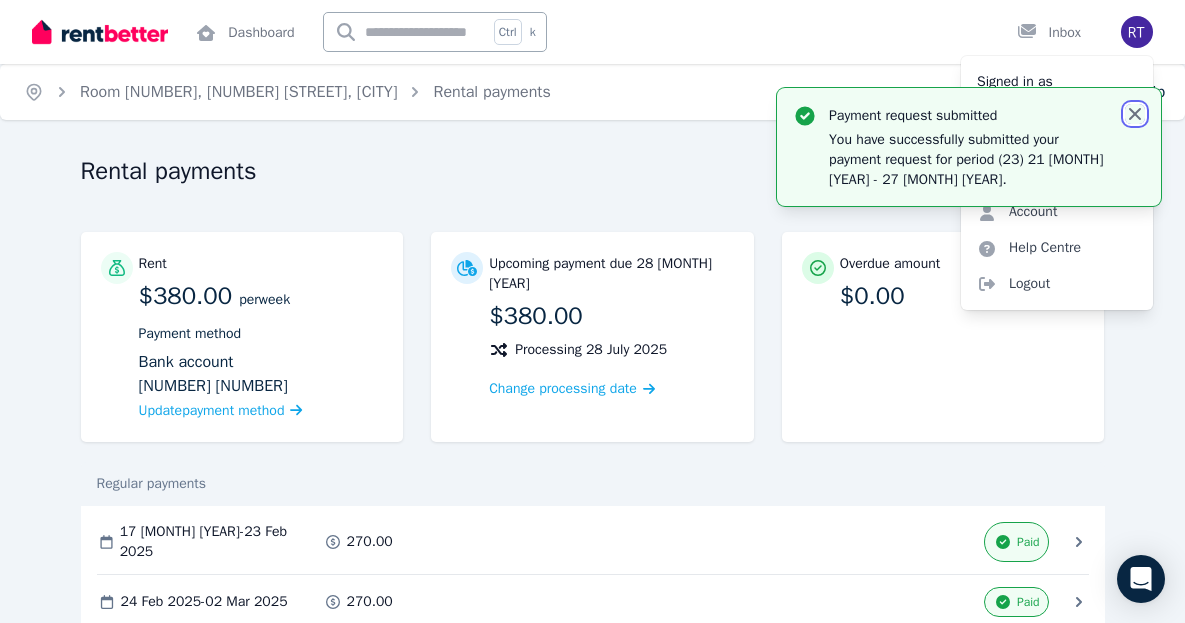 click 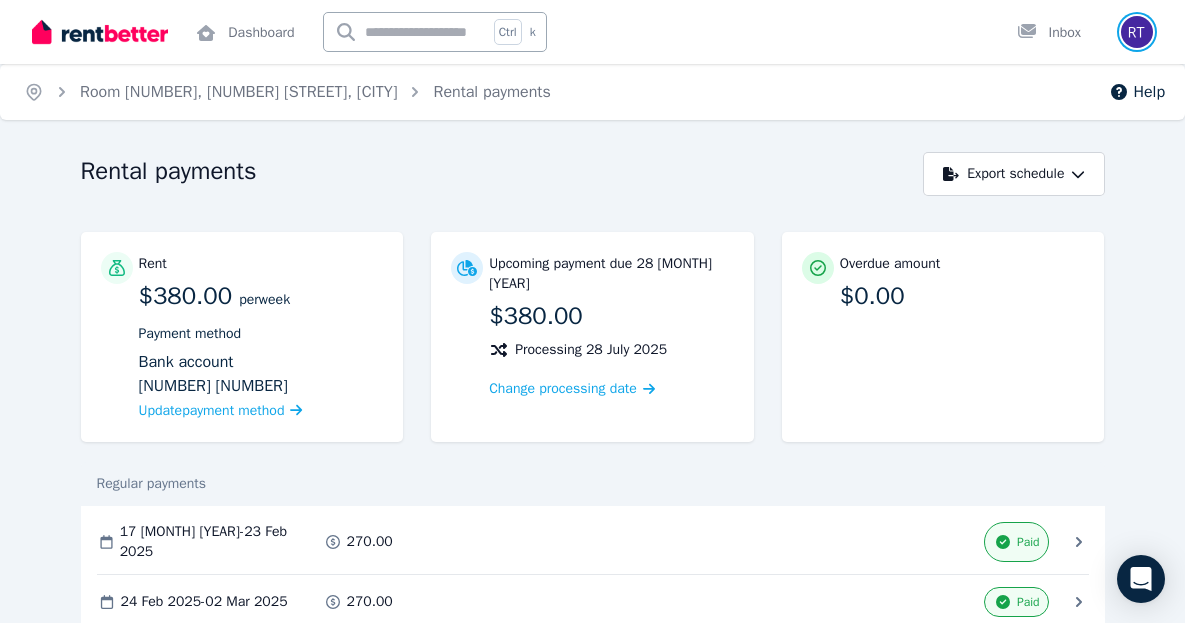 click at bounding box center [1137, 32] 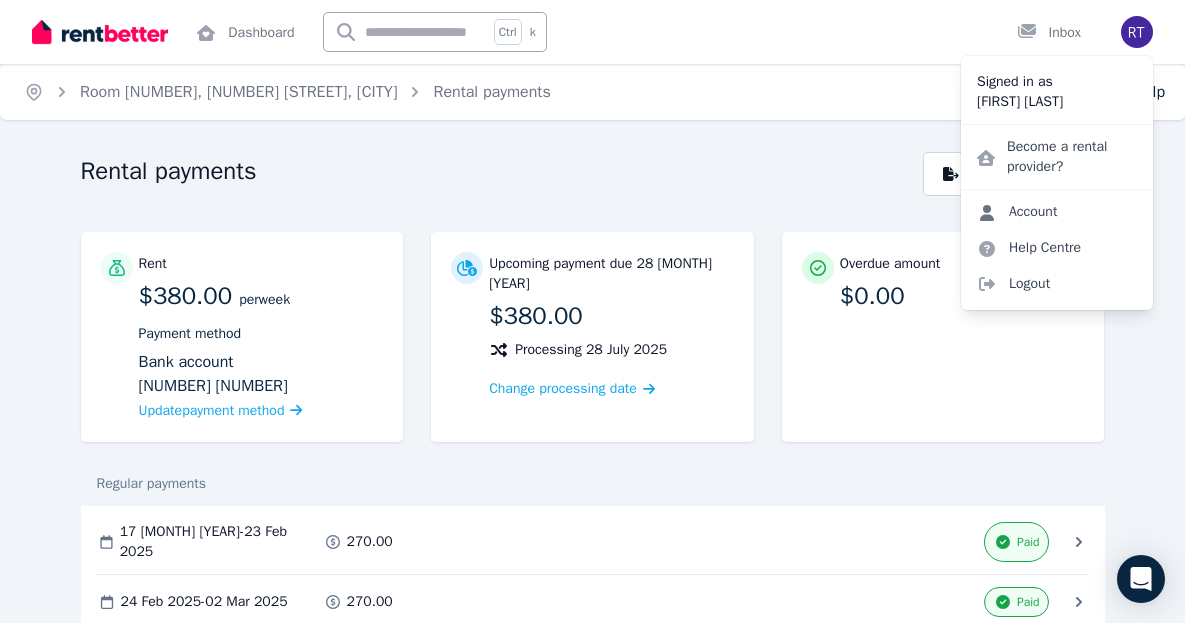 click on "Account" at bounding box center [1017, 212] 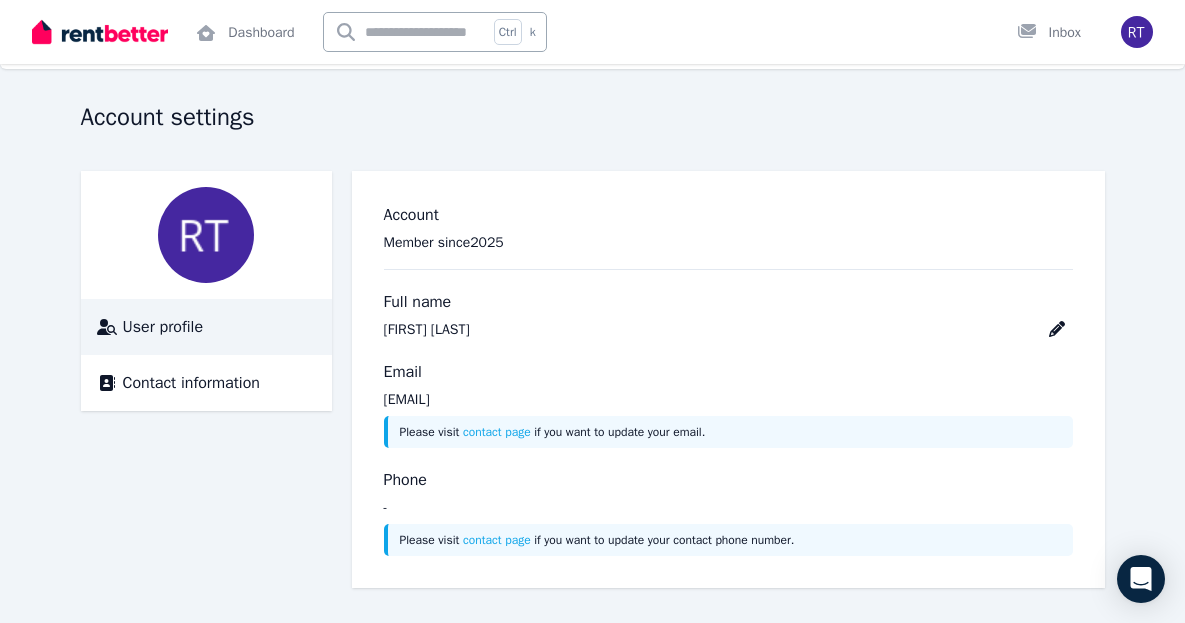 scroll, scrollTop: 50, scrollLeft: 0, axis: vertical 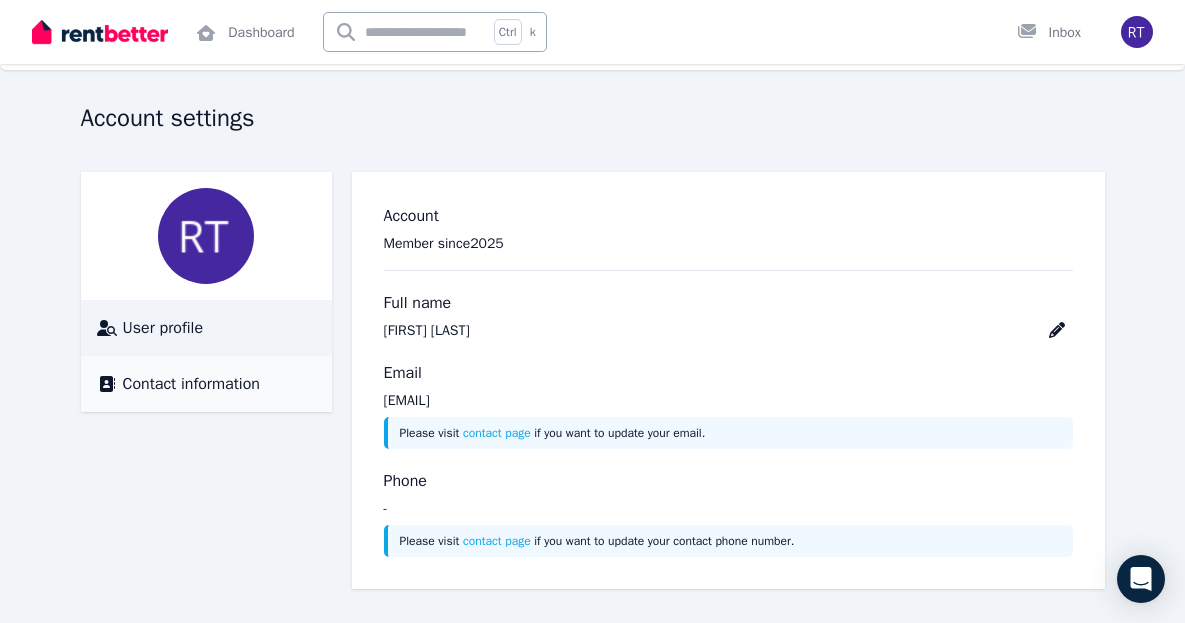 click on "Contact information" at bounding box center [191, 384] 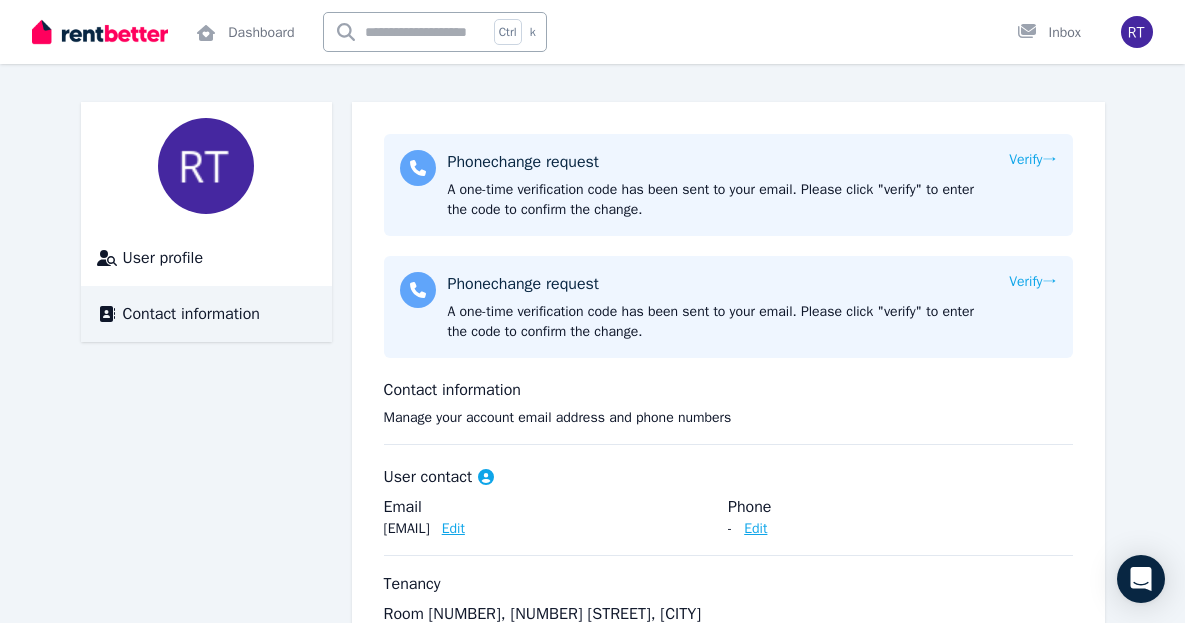 scroll, scrollTop: 0, scrollLeft: 0, axis: both 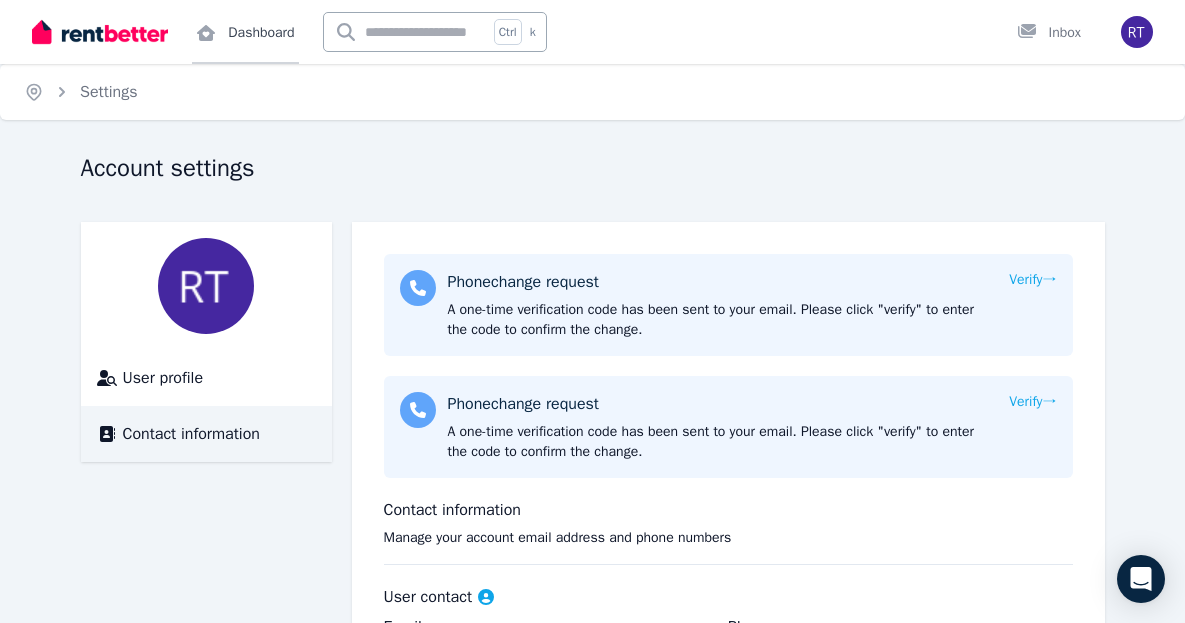 click on "Dashboard" at bounding box center [245, 32] 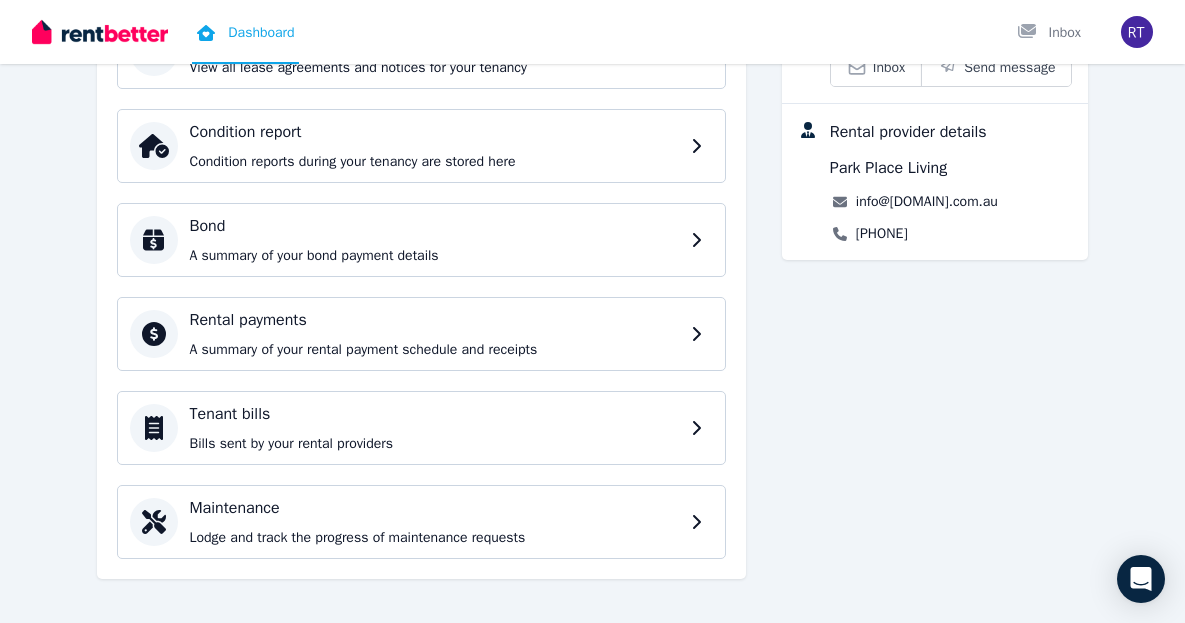 scroll, scrollTop: 358, scrollLeft: 0, axis: vertical 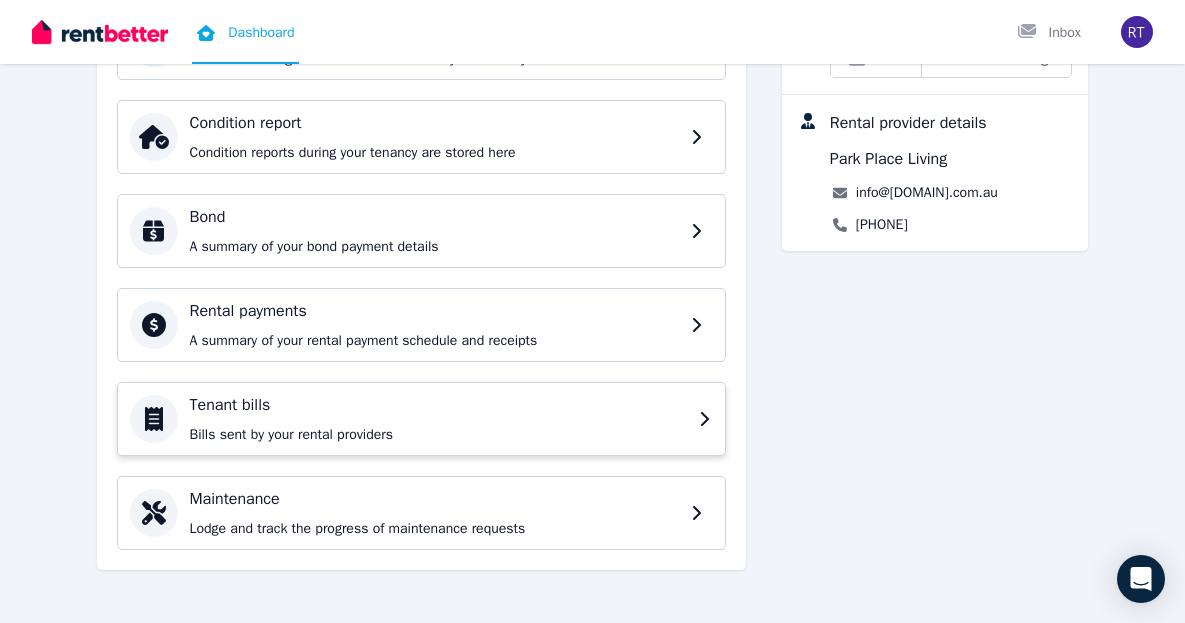 click on "Tenant bills Bills sent by your rental providers" at bounding box center [421, 419] 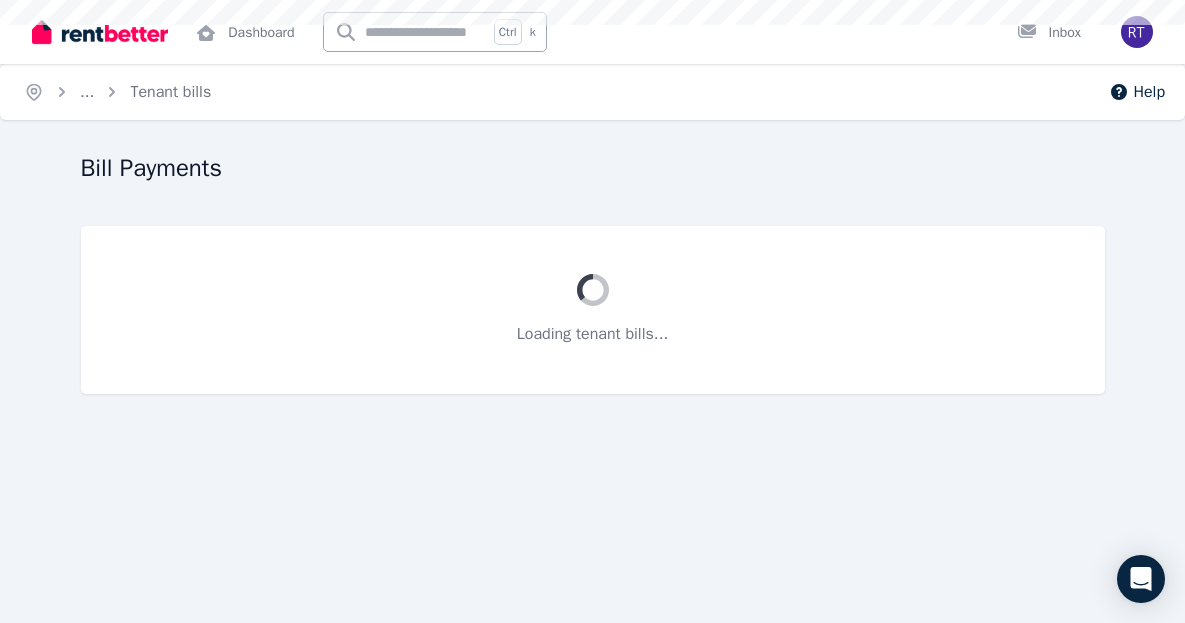 scroll, scrollTop: 0, scrollLeft: 0, axis: both 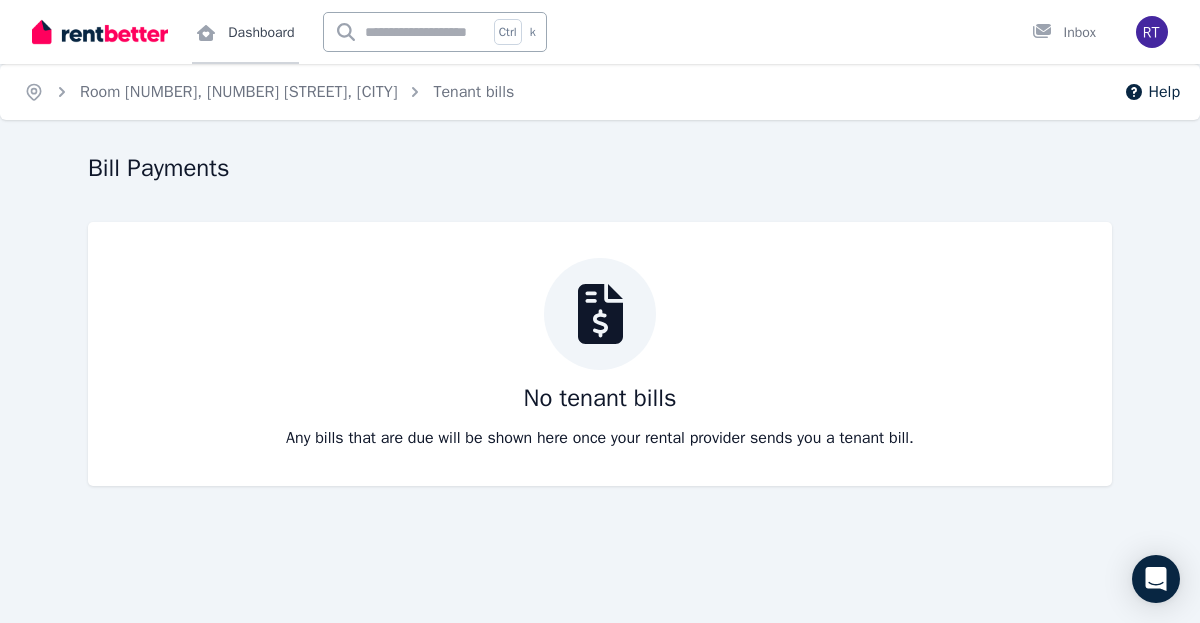 click on "Dashboard" at bounding box center [245, 32] 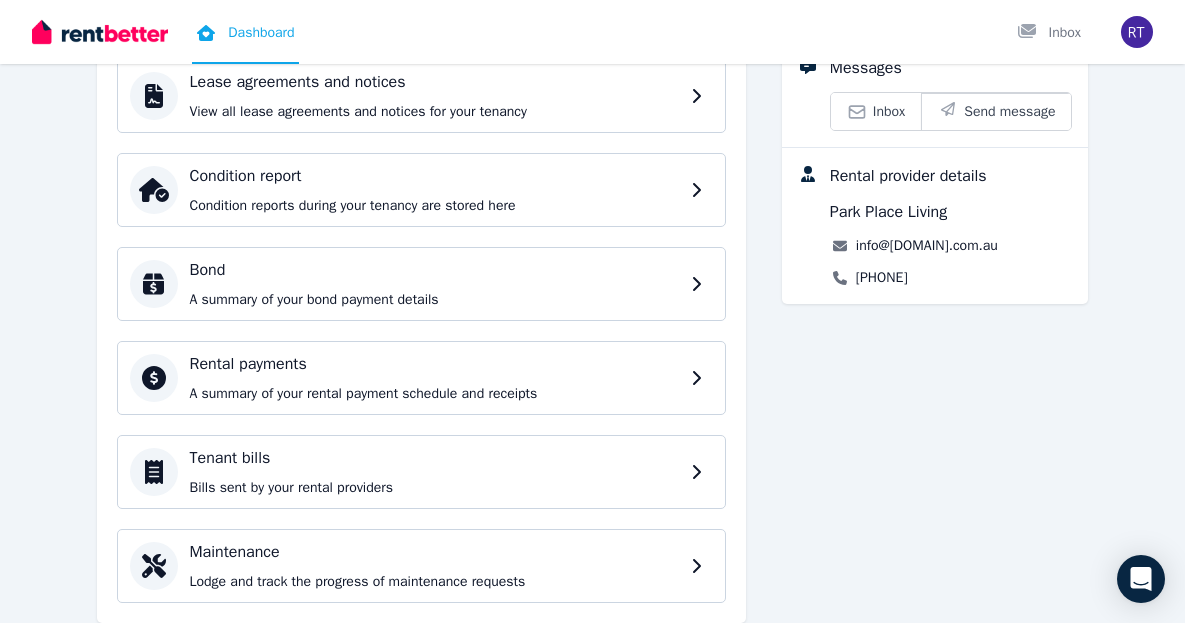 scroll, scrollTop: 309, scrollLeft: 0, axis: vertical 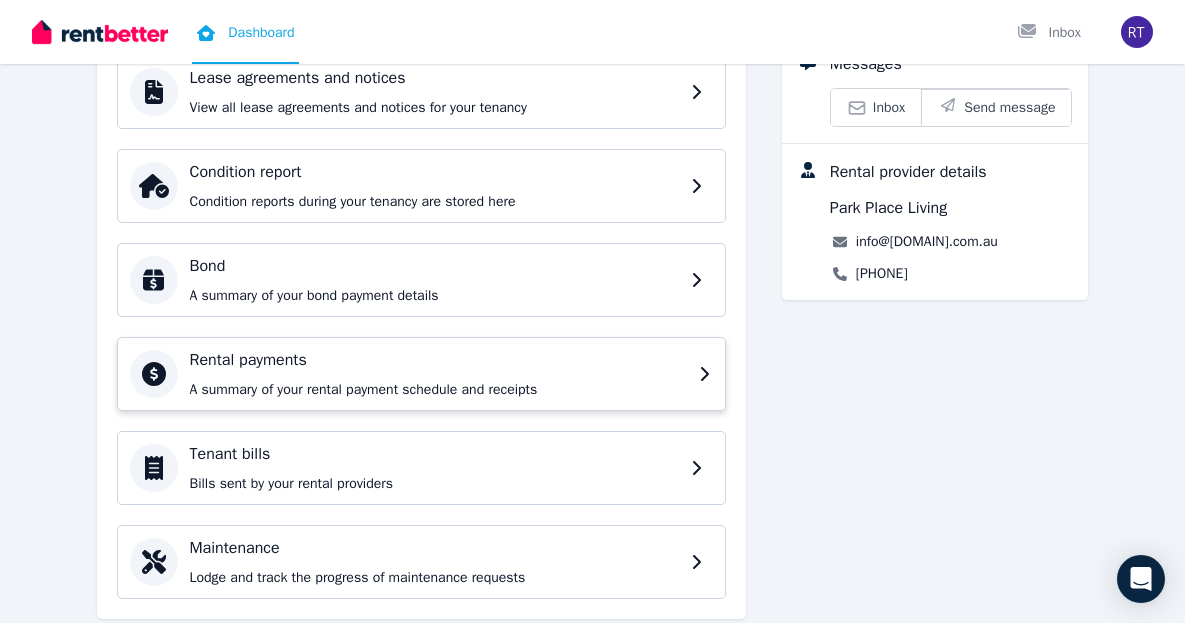 click on "Rental payments A summary of your rental payment schedule and receipts" at bounding box center [438, 374] 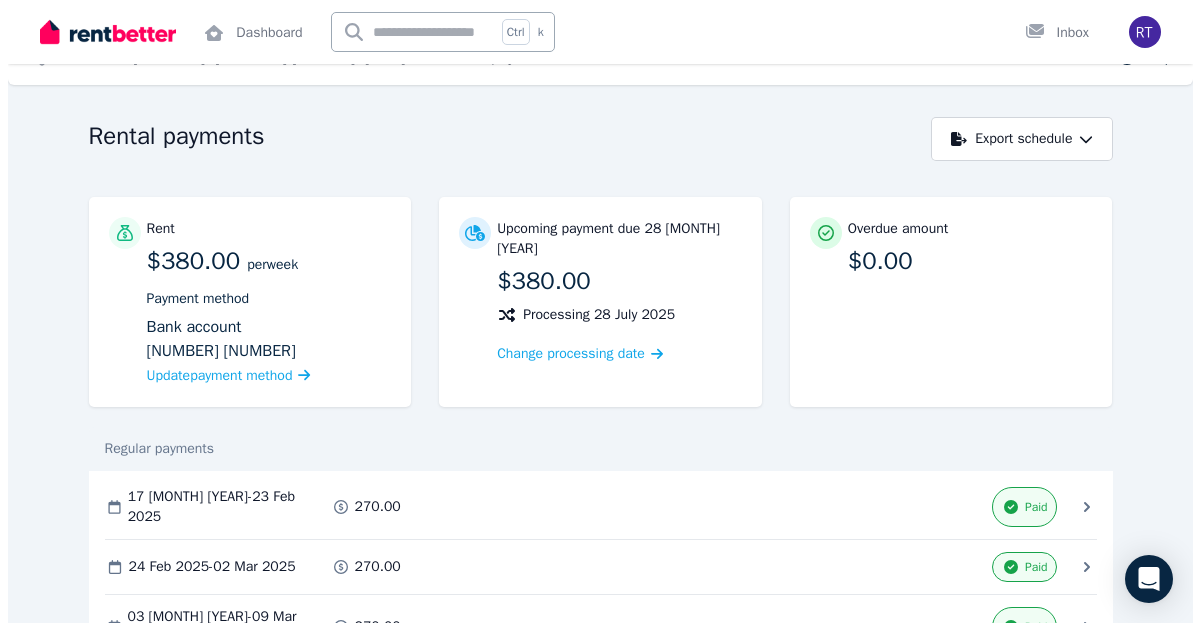 scroll, scrollTop: 0, scrollLeft: 0, axis: both 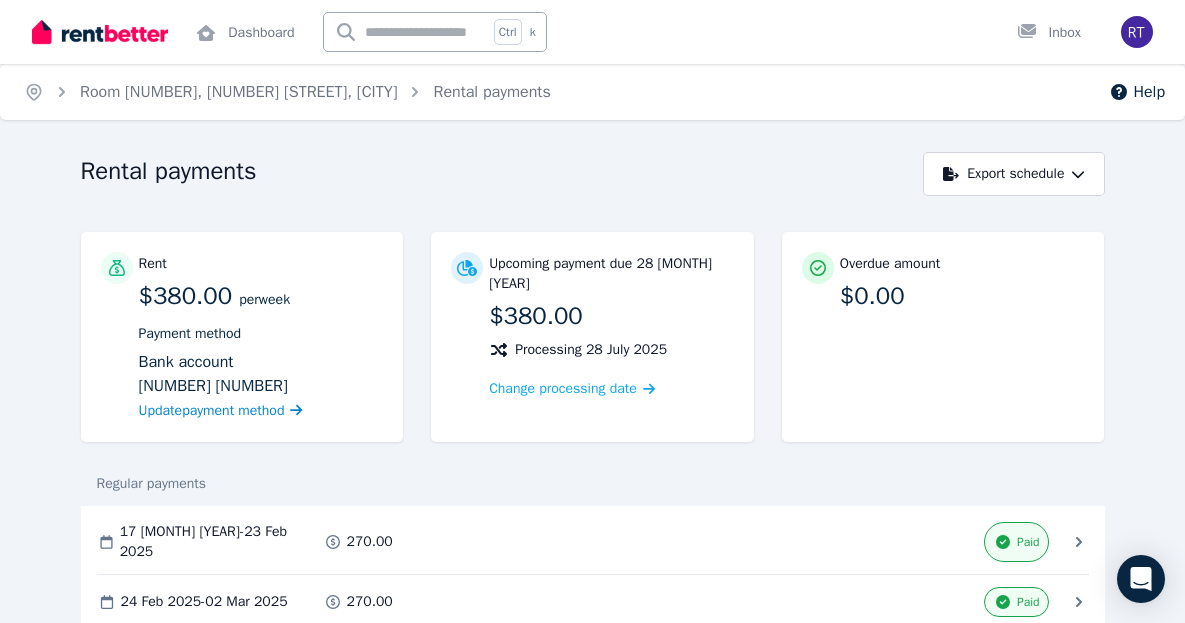 click on "Update  payment method" at bounding box center (221, 410) 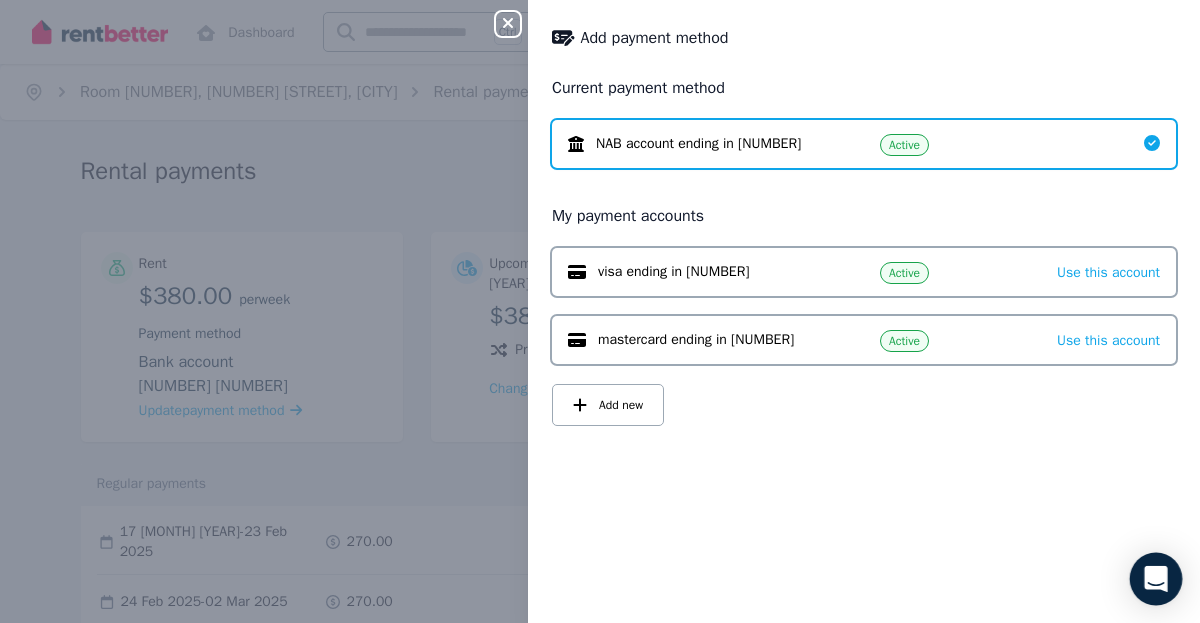 click at bounding box center (1156, 579) 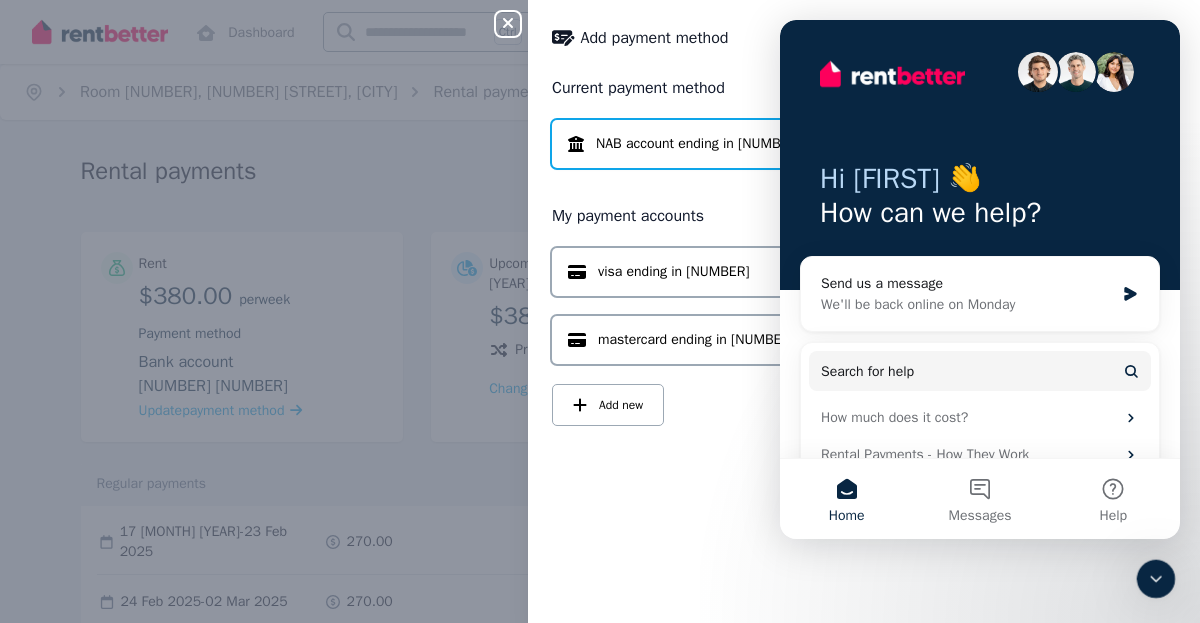scroll, scrollTop: 0, scrollLeft: 0, axis: both 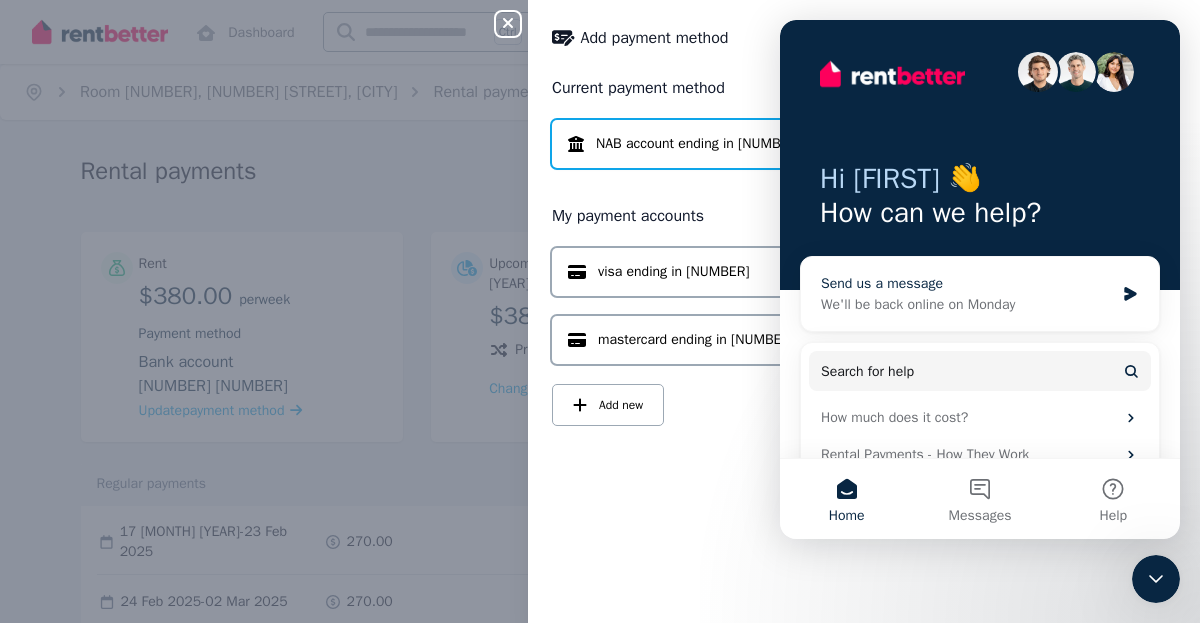 click on "We'll be back online on Monday" at bounding box center [967, 304] 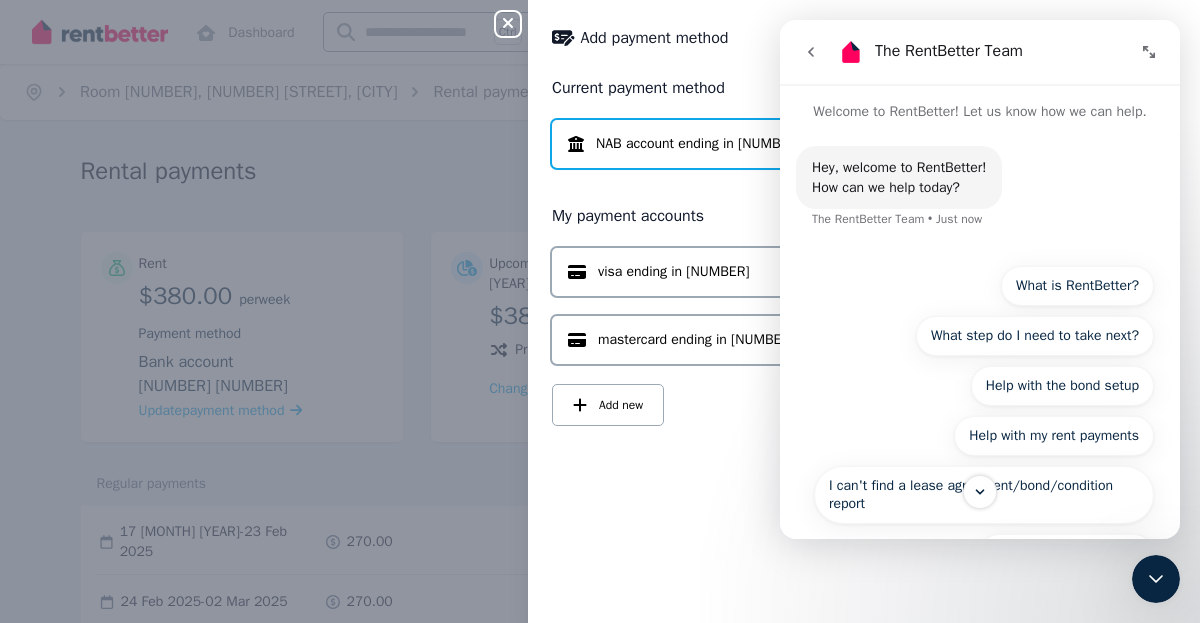 click at bounding box center (980, 492) 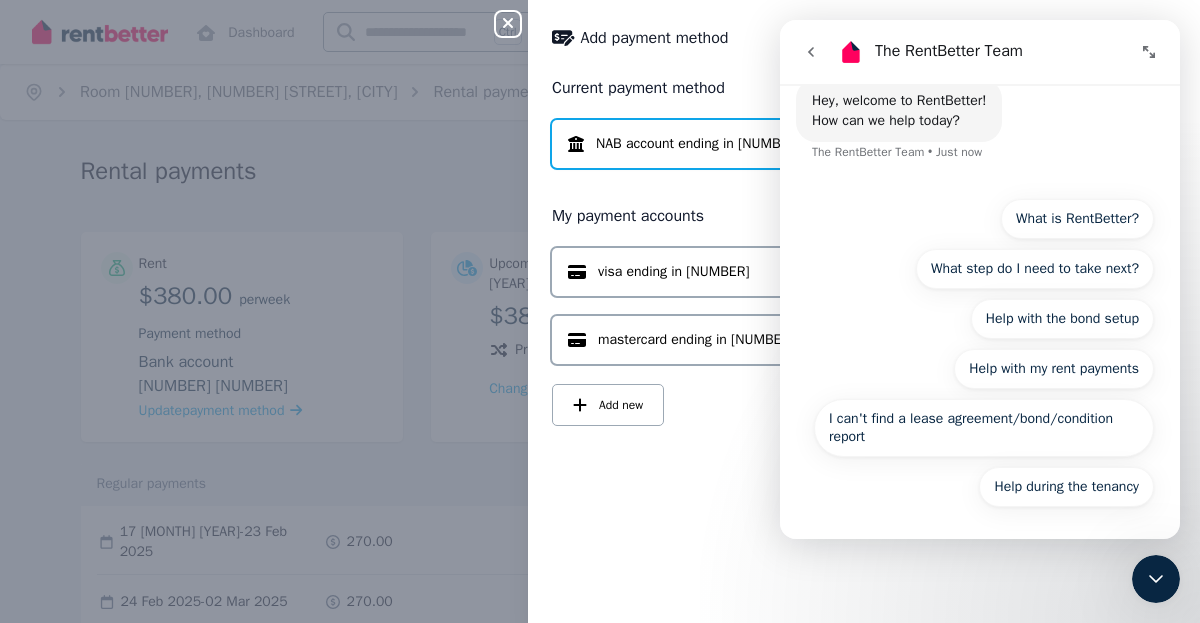 click on "Current payment method NAB account ending in [NUMBER] Active My payment accounts visa ending in [NUMBER] Active Use this account mastercard ending in [NUMBER] Active Use this account Add new" at bounding box center [864, 337] 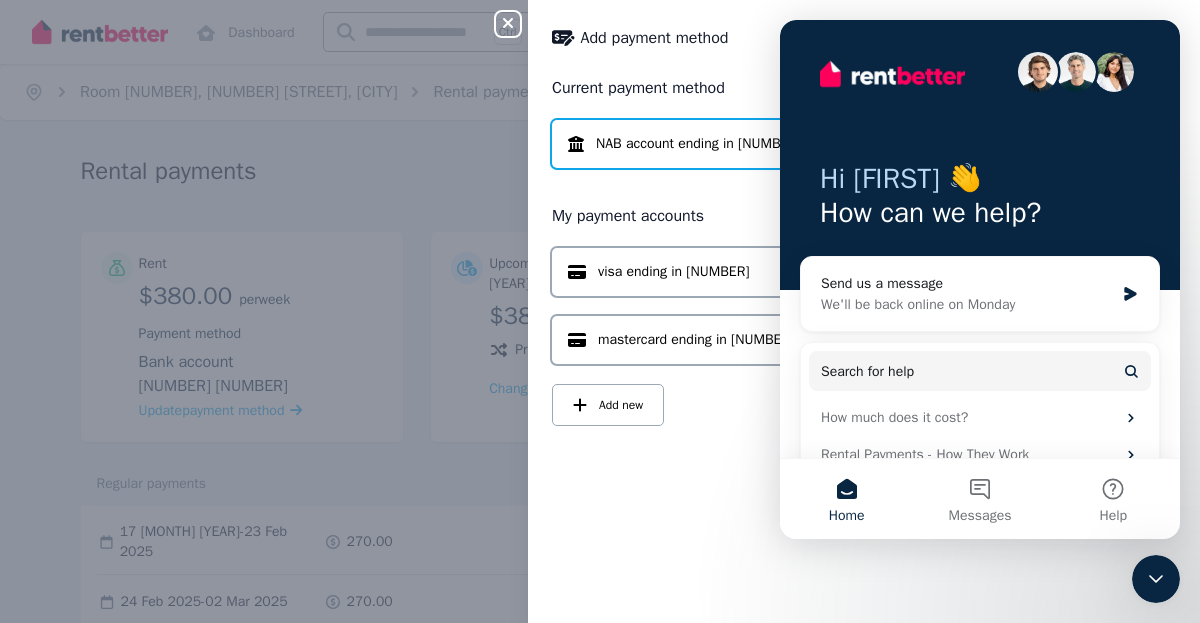 scroll, scrollTop: 0, scrollLeft: 0, axis: both 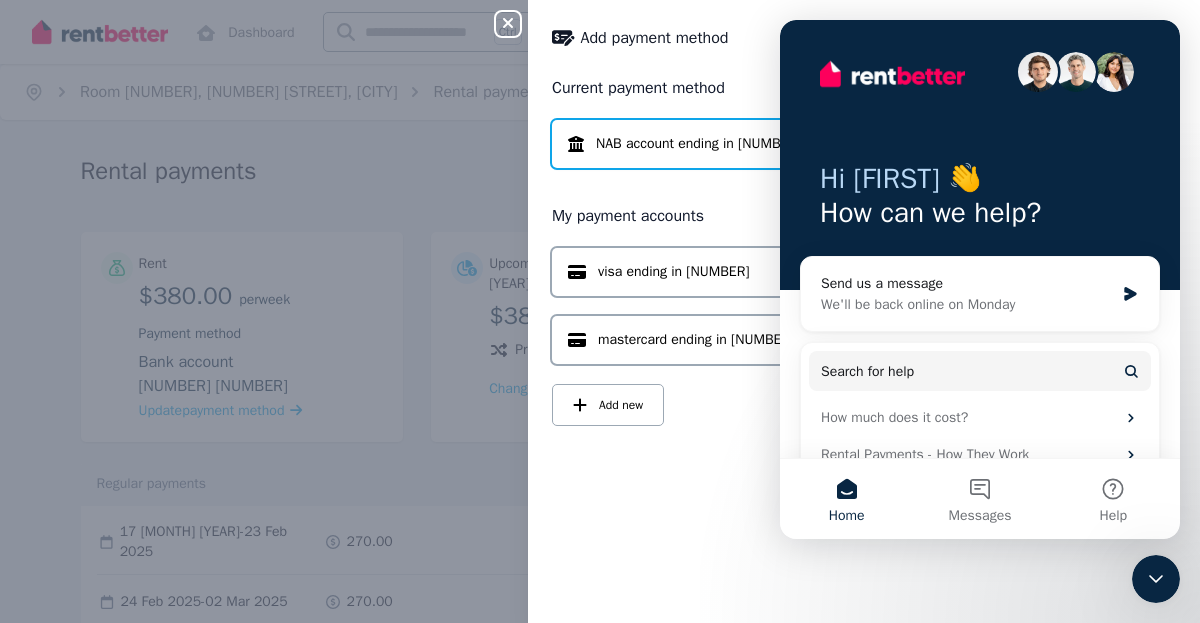 click on "Current payment method NAB account ending in [NUMBER] Active My payment accounts visa ending in [NUMBER] Active Use this account mastercard ending in [NUMBER] Active Use this account Add new" at bounding box center (864, 337) 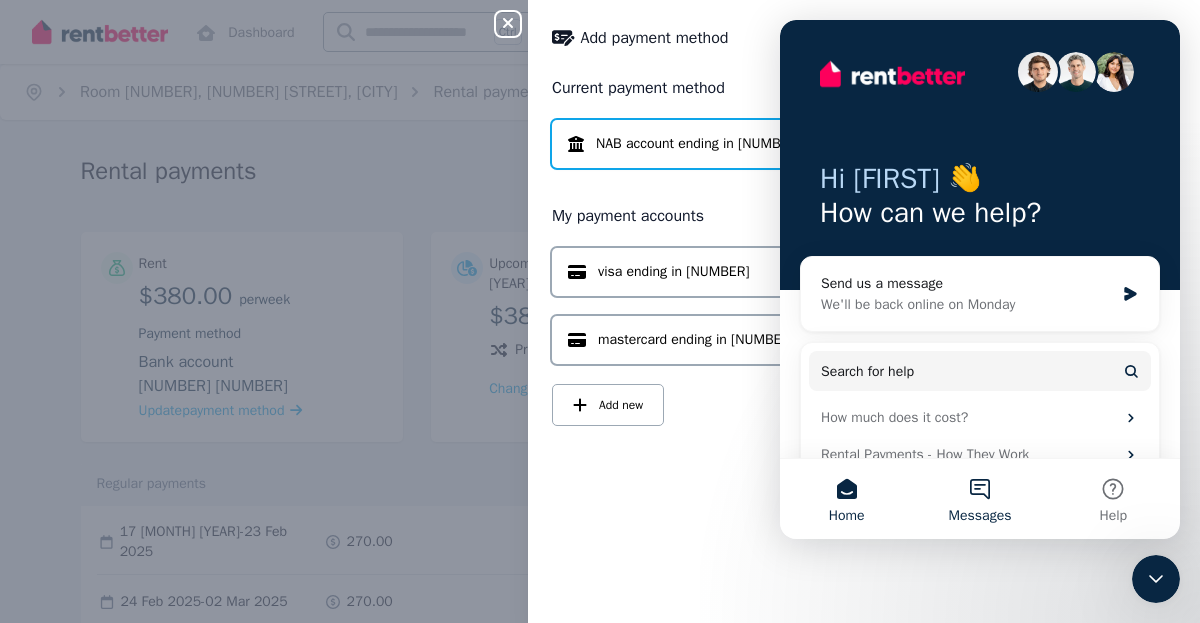 click on "Messages" at bounding box center [979, 499] 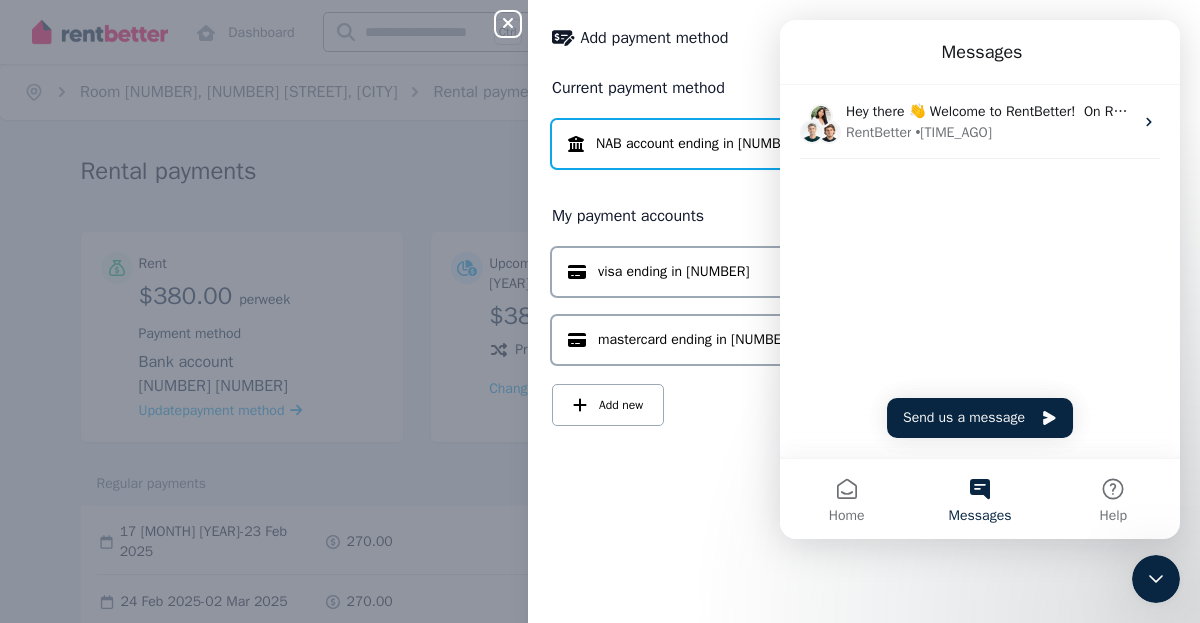 click on "Messages" at bounding box center (979, 499) 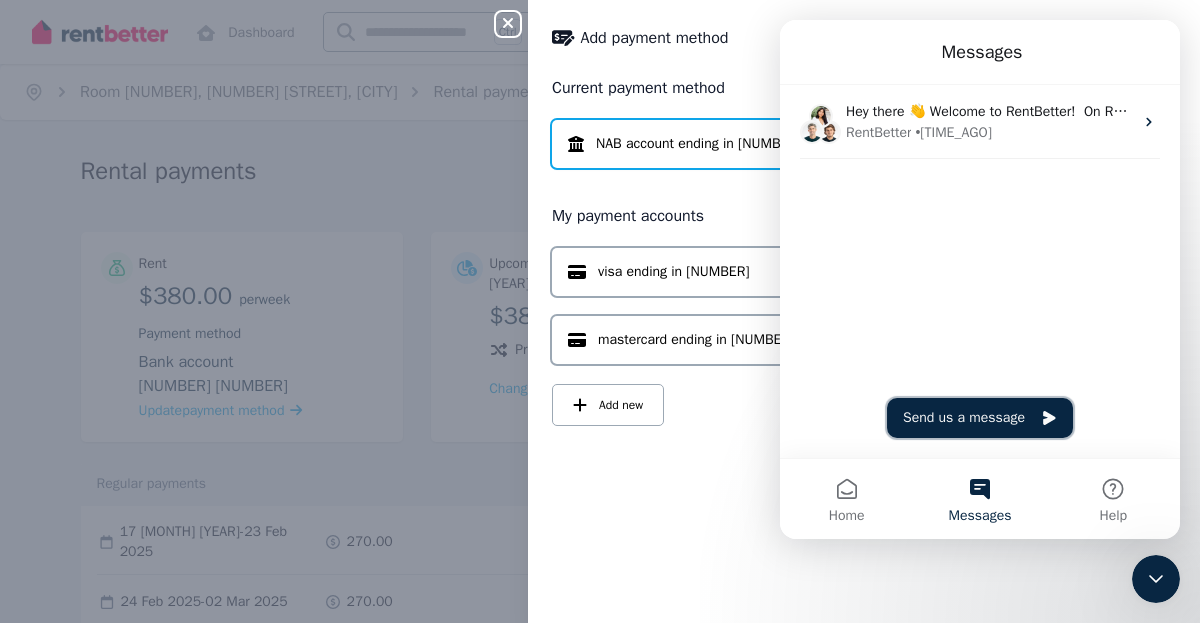 click on "Send us a message" at bounding box center (980, 418) 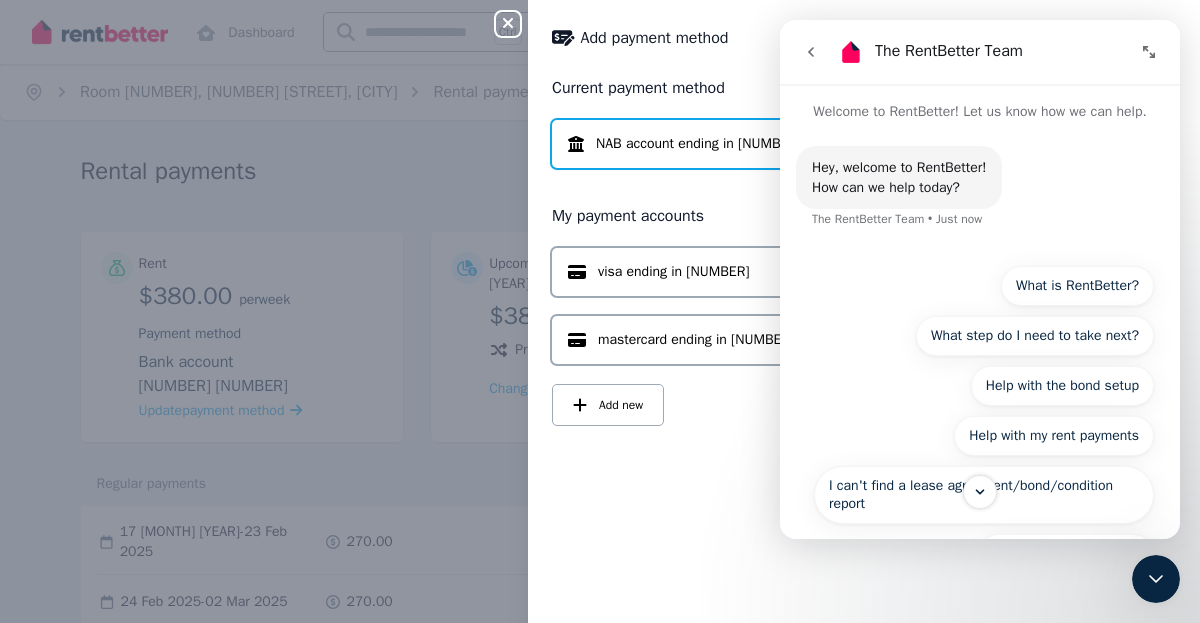 click on "Current payment method NAB account ending in [NUMBER] Active My payment accounts visa ending in [NUMBER] Active Use this account mastercard ending in [NUMBER] Active Use this account Add new" at bounding box center (864, 279) 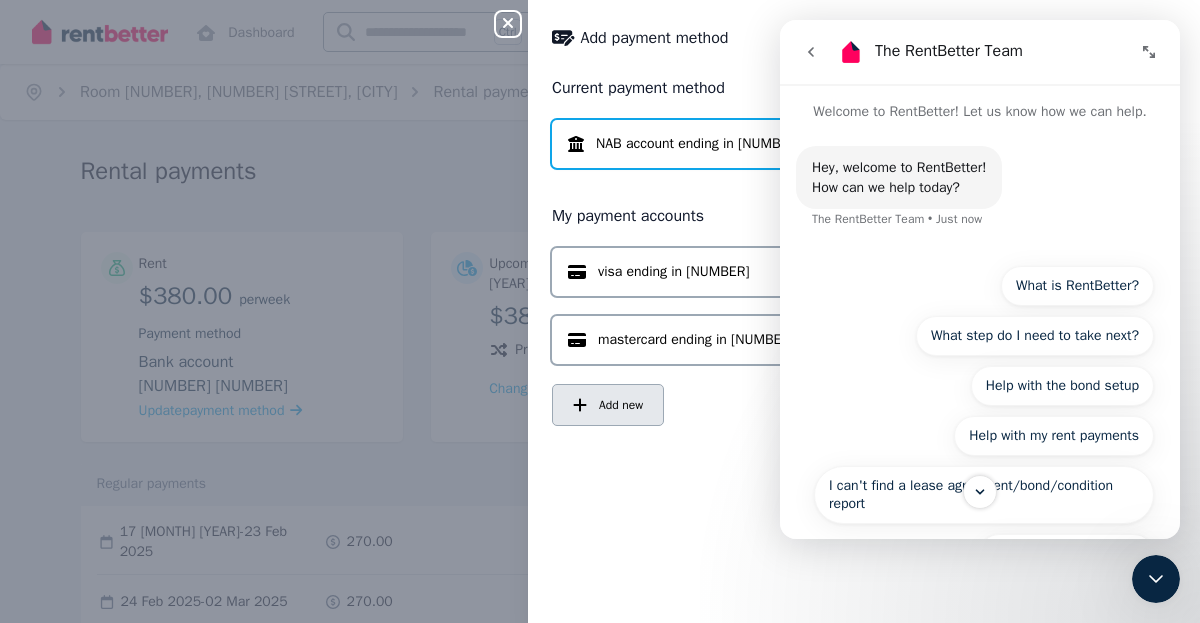 click on "Add new" at bounding box center [621, 405] 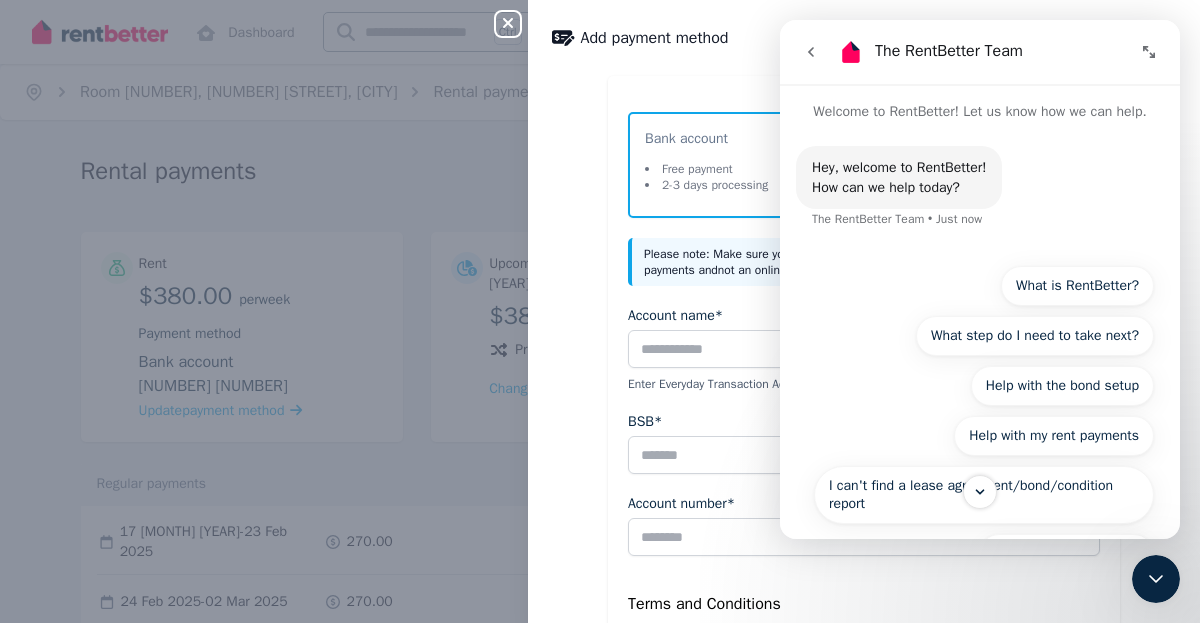 click 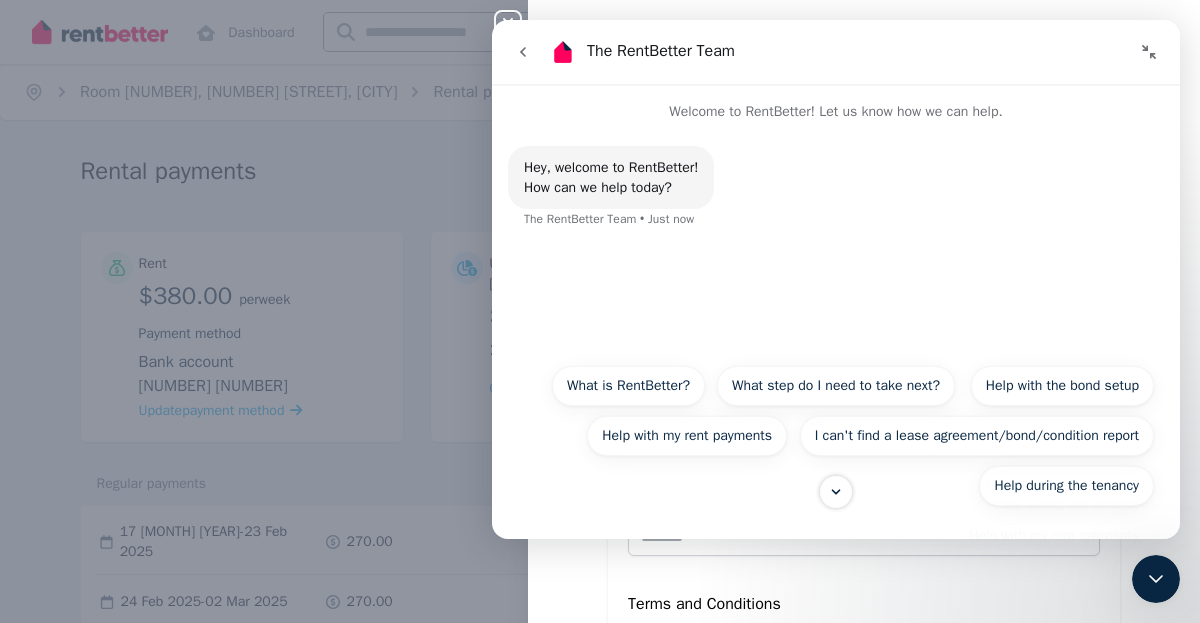 click 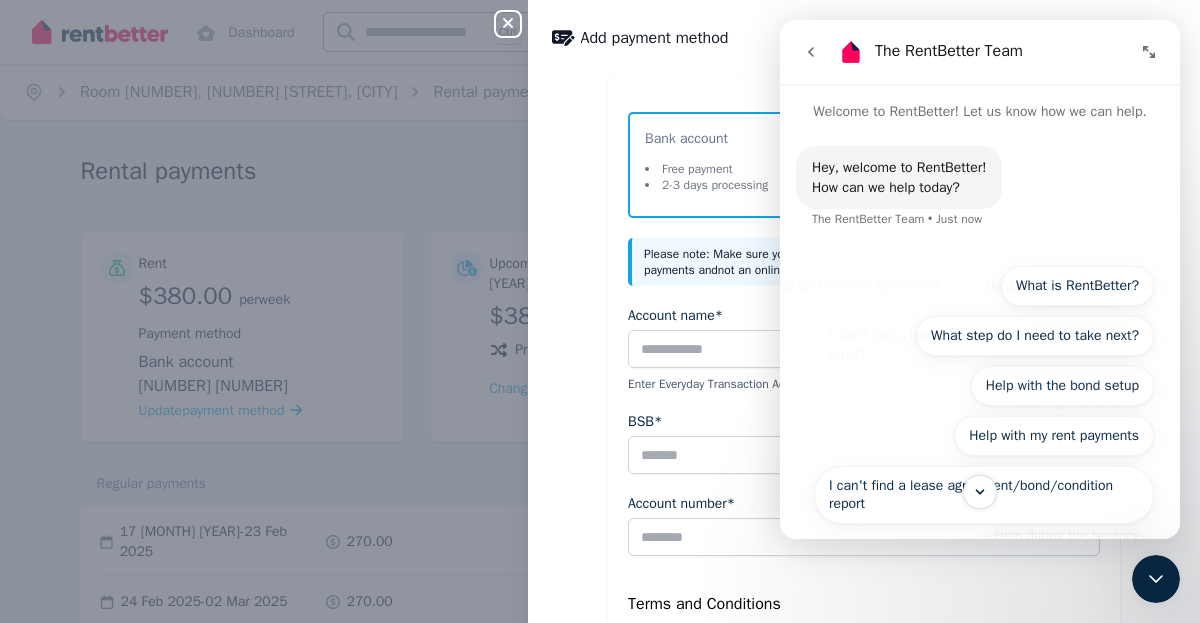 scroll, scrollTop: 67, scrollLeft: 0, axis: vertical 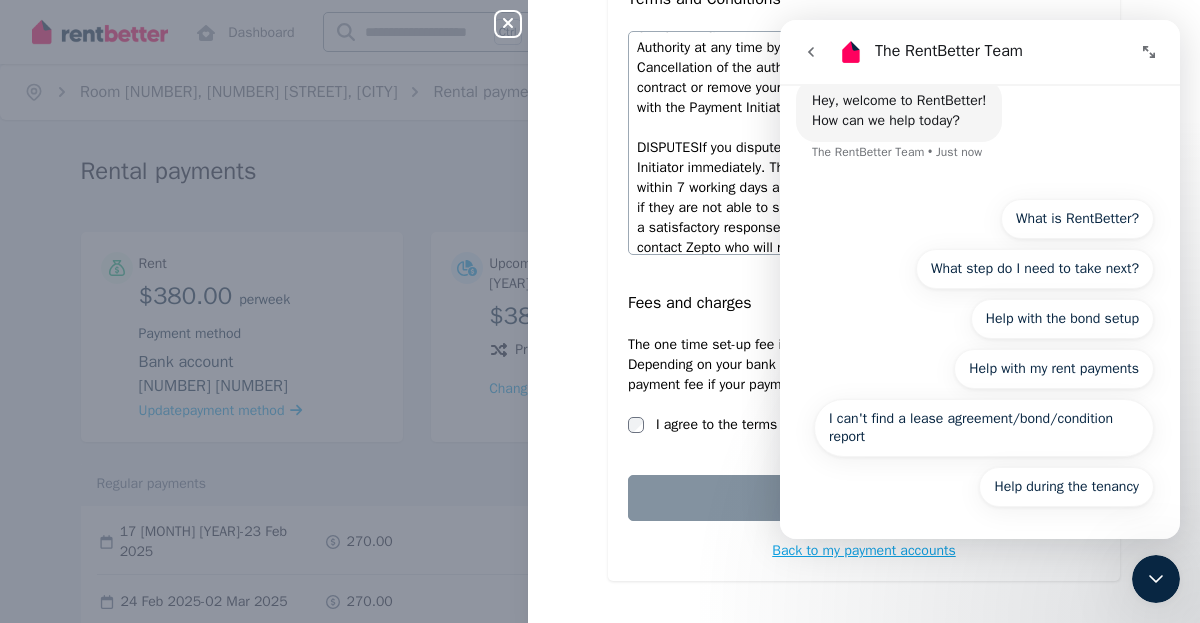 click on "Back to my payment accounts" at bounding box center [863, 550] 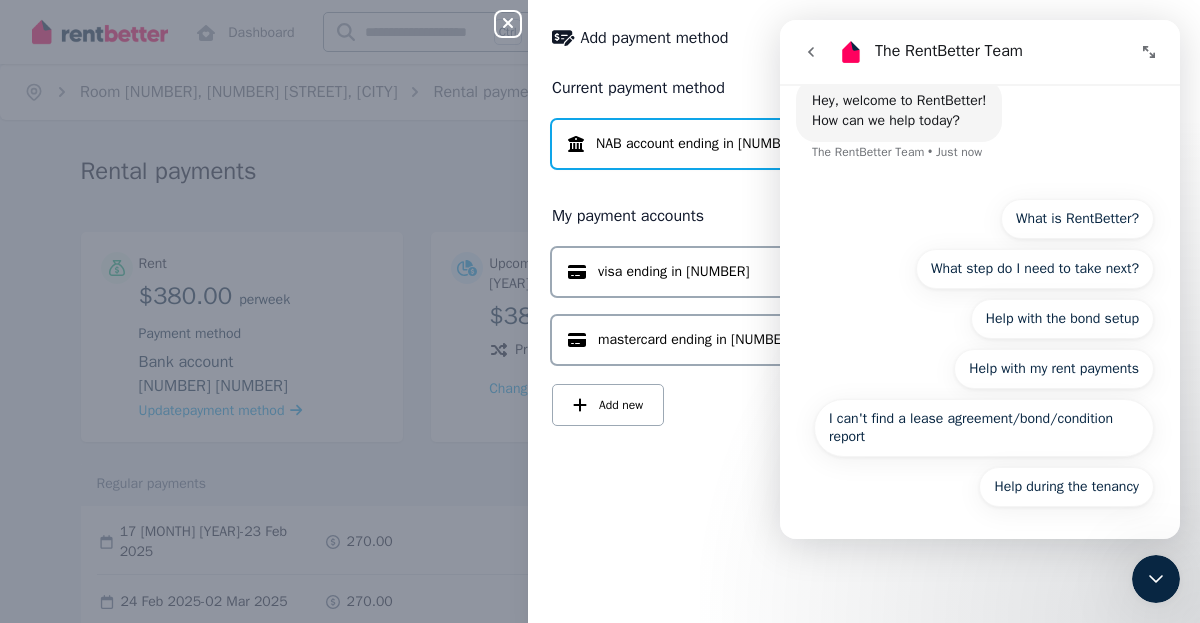 click on "Current payment method NAB account ending in [NUMBER] Active My payment accounts visa ending in [NUMBER] Active Use this account mastercard ending in [NUMBER] Active Use this account Add new" at bounding box center (864, 337) 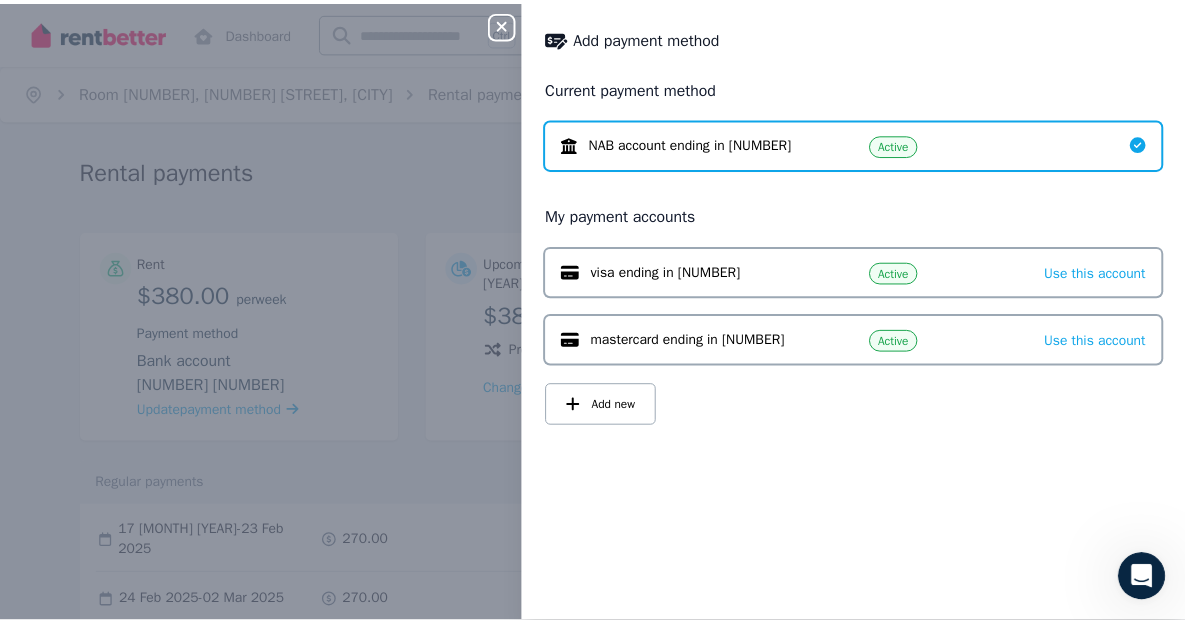 scroll, scrollTop: 0, scrollLeft: 0, axis: both 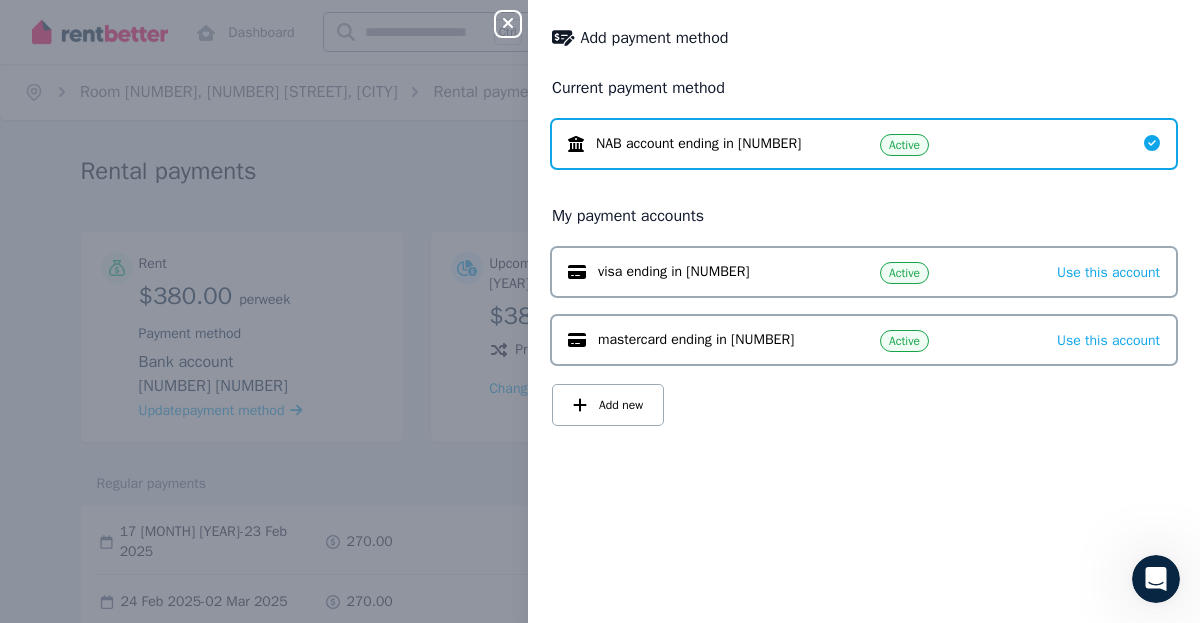 click on "visa ending in [NUMBER] Active Use this account" at bounding box center [864, 272] 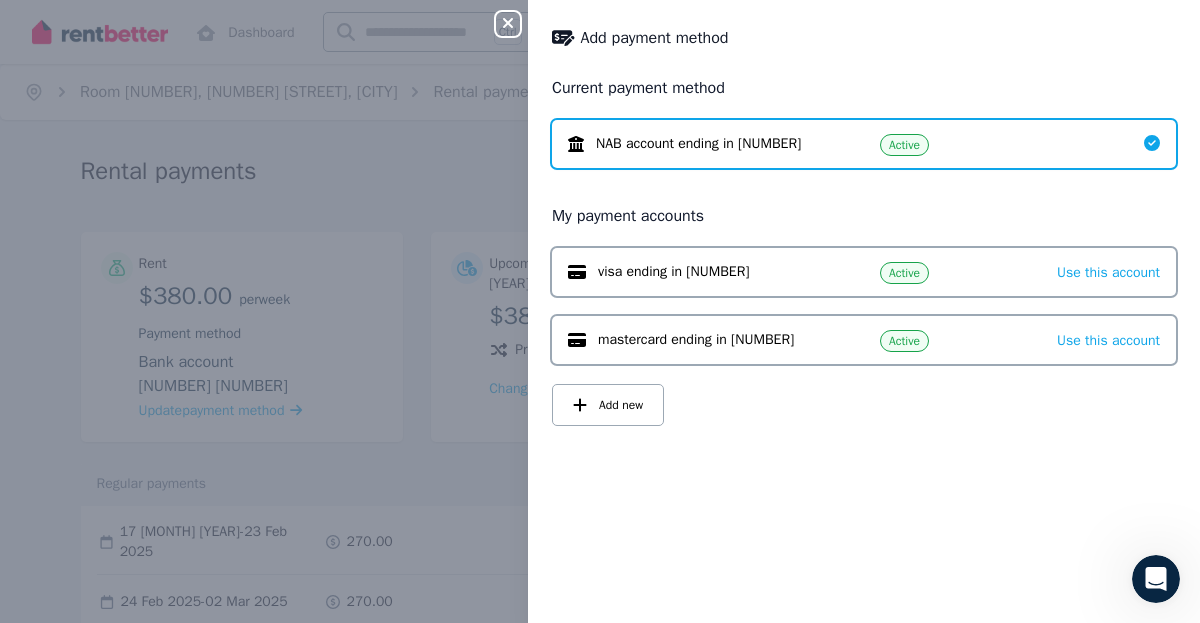 click on "Close panel Add payment method Current payment method NAB account ending in [NUMBER] Active My payment accounts visa ending in [NUMBER] Active Use this account mastercard ending in [NUMBER] Active Use this account Add new" at bounding box center (600, 311) 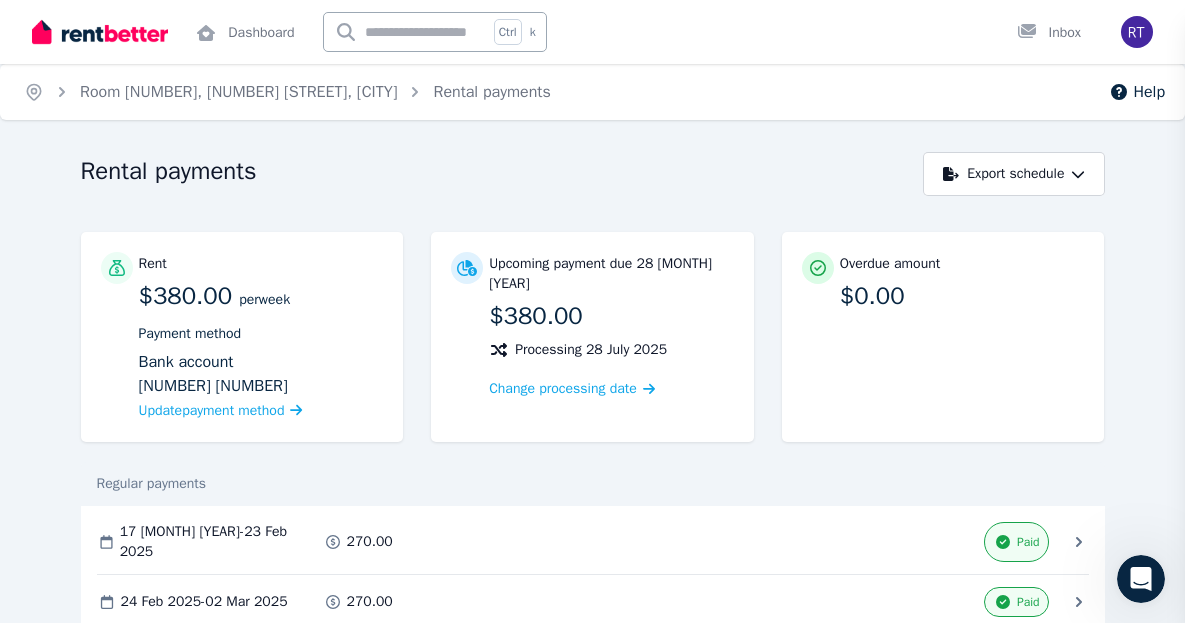 drag, startPoint x: 510, startPoint y: 36, endPoint x: 633, endPoint y: 100, distance: 138.65425 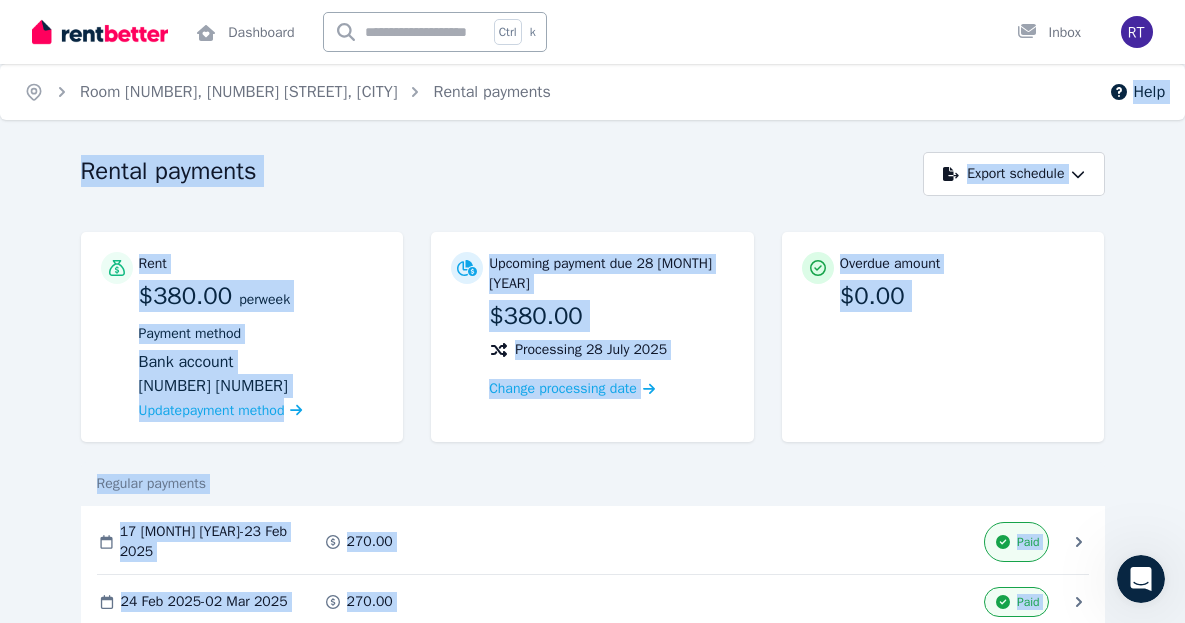 click on "Home Room [NUMBER], [NUMBER] [STREET], [CITY] Rental payments Help" at bounding box center (592, 92) 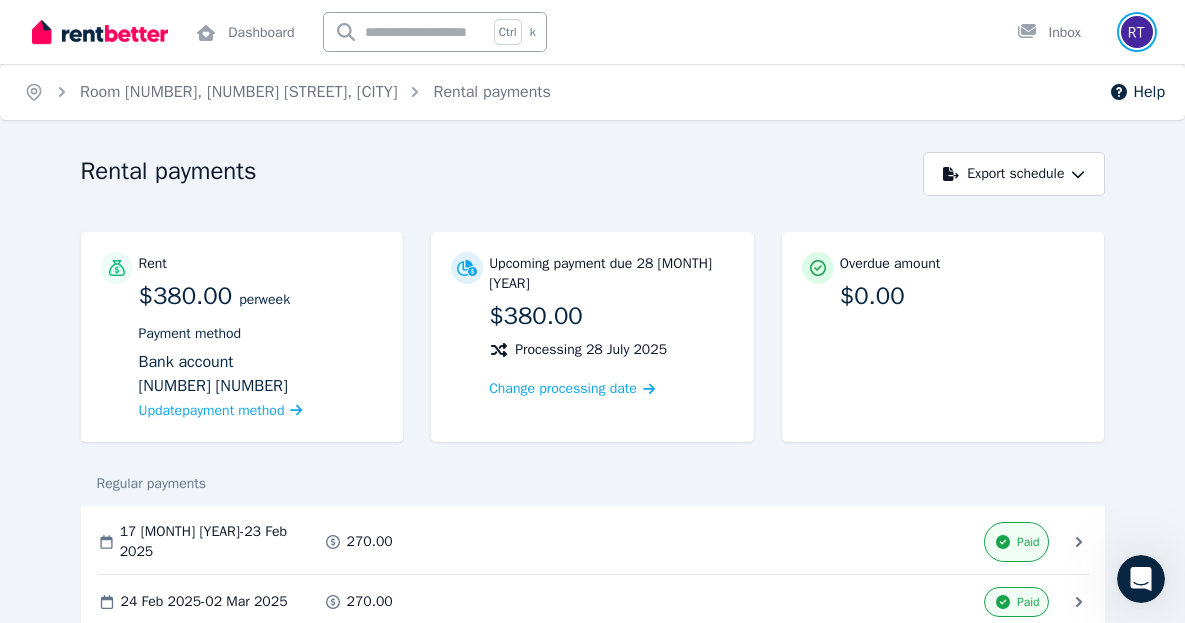 click at bounding box center [1137, 32] 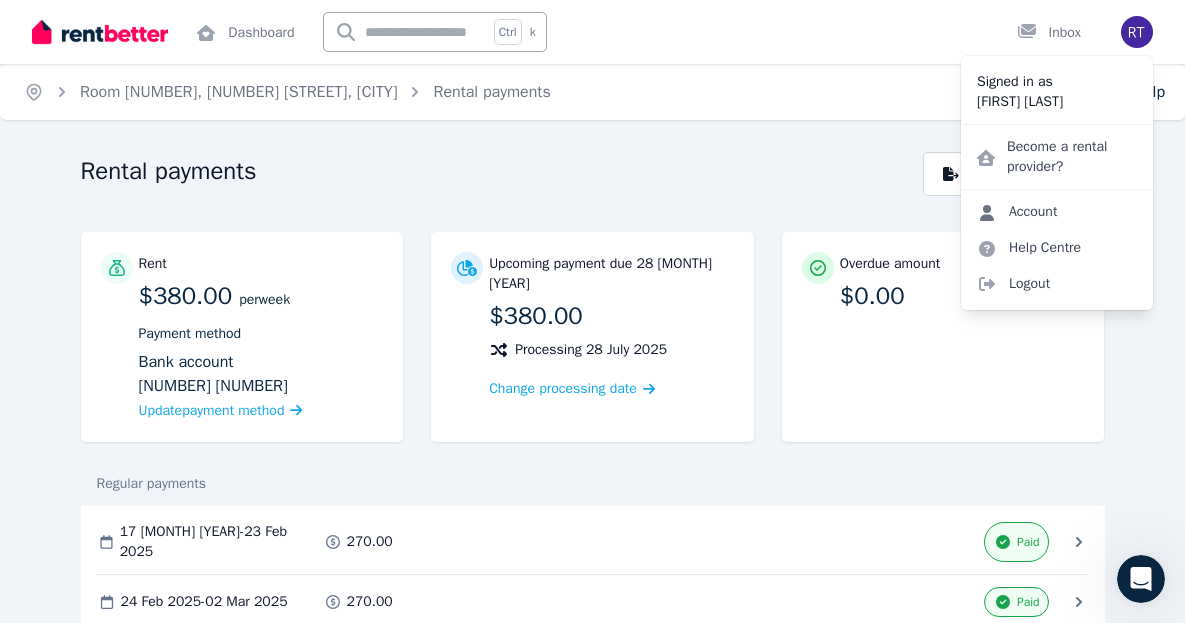 click on "Account" at bounding box center [1017, 212] 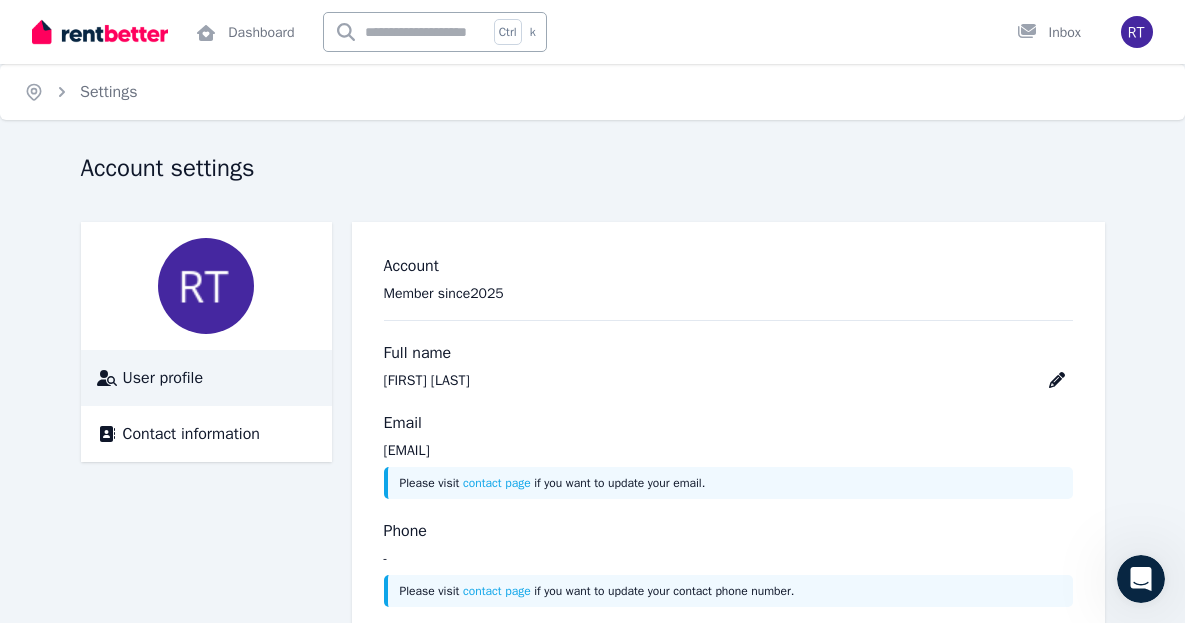 scroll, scrollTop: 51, scrollLeft: 0, axis: vertical 